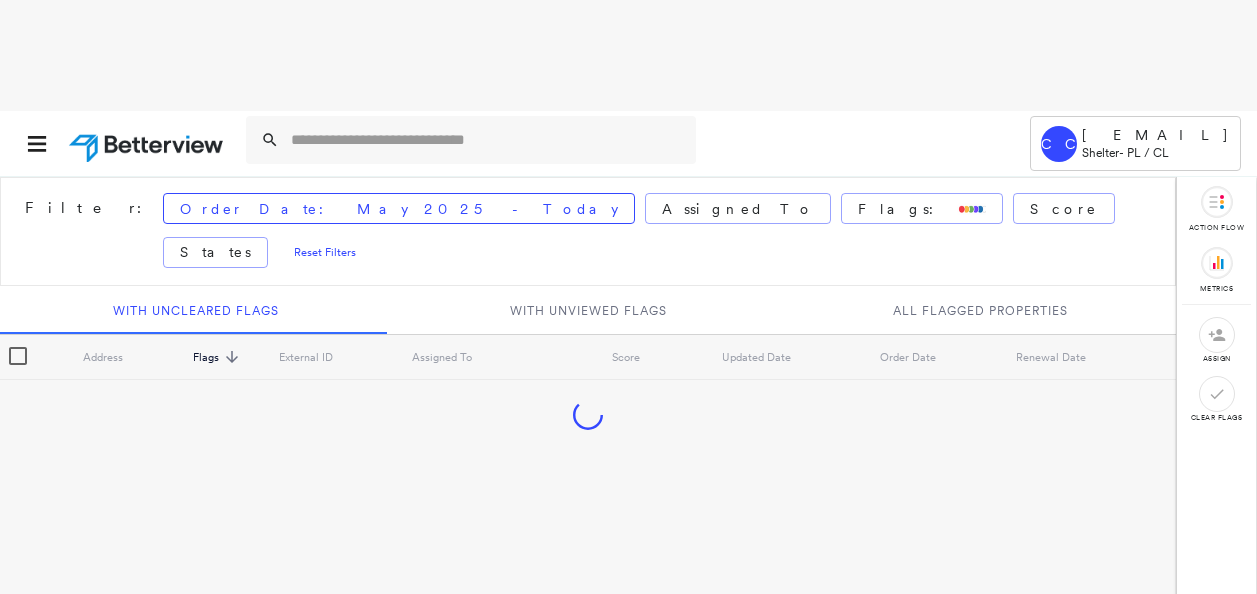 scroll, scrollTop: 0, scrollLeft: 0, axis: both 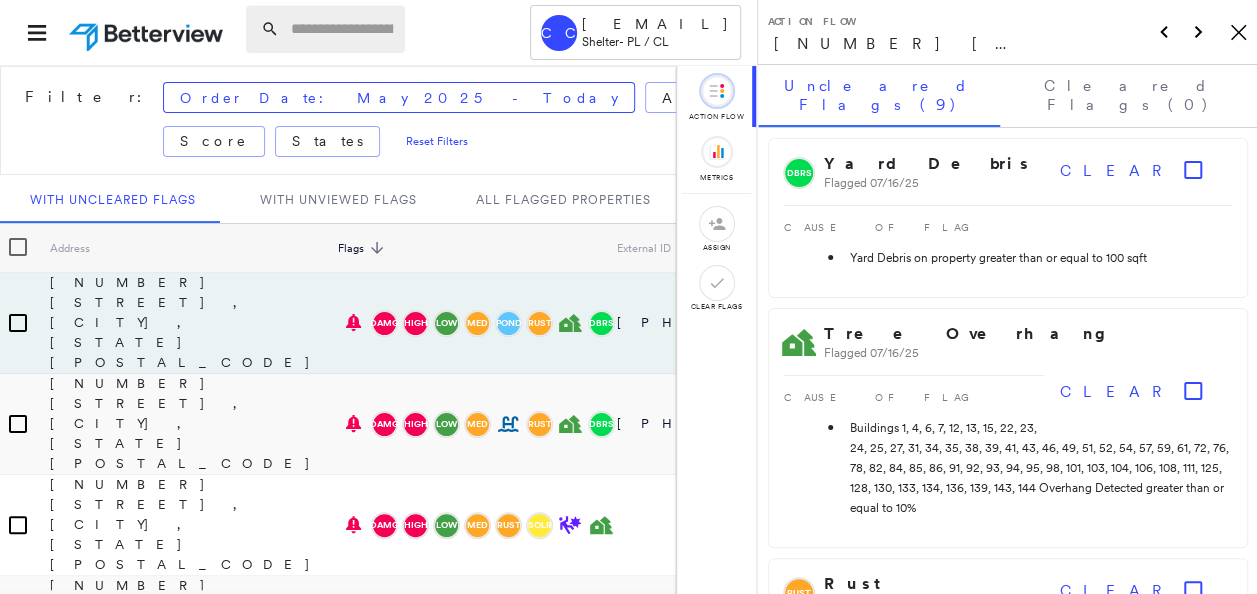 click at bounding box center [342, 29] 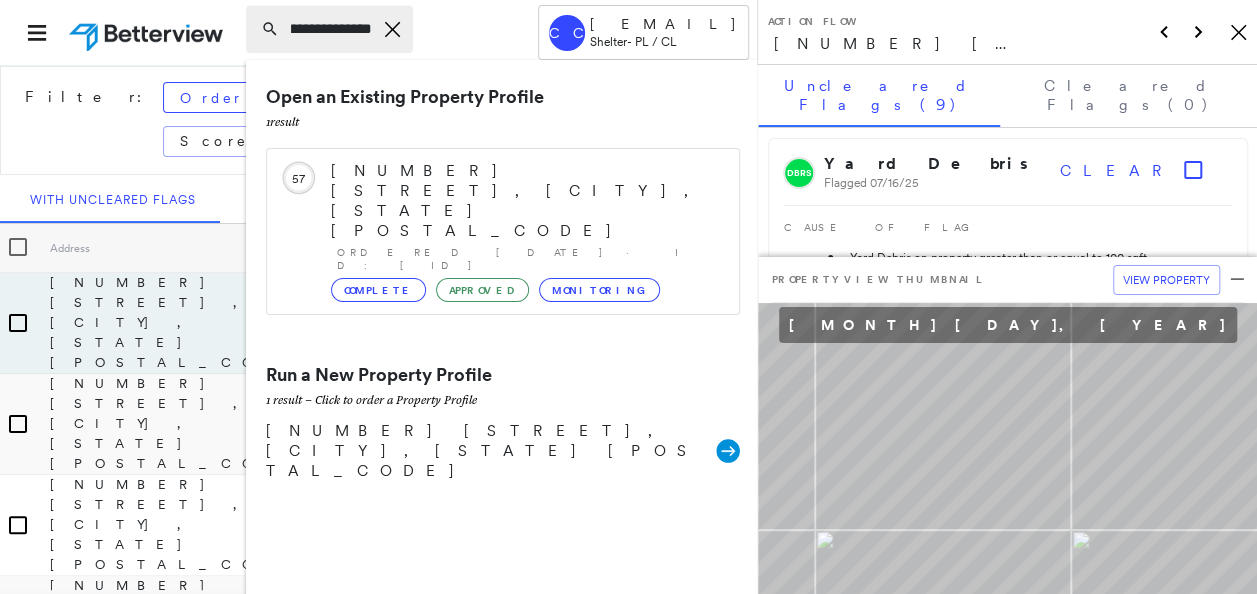 scroll, scrollTop: 0, scrollLeft: 112, axis: horizontal 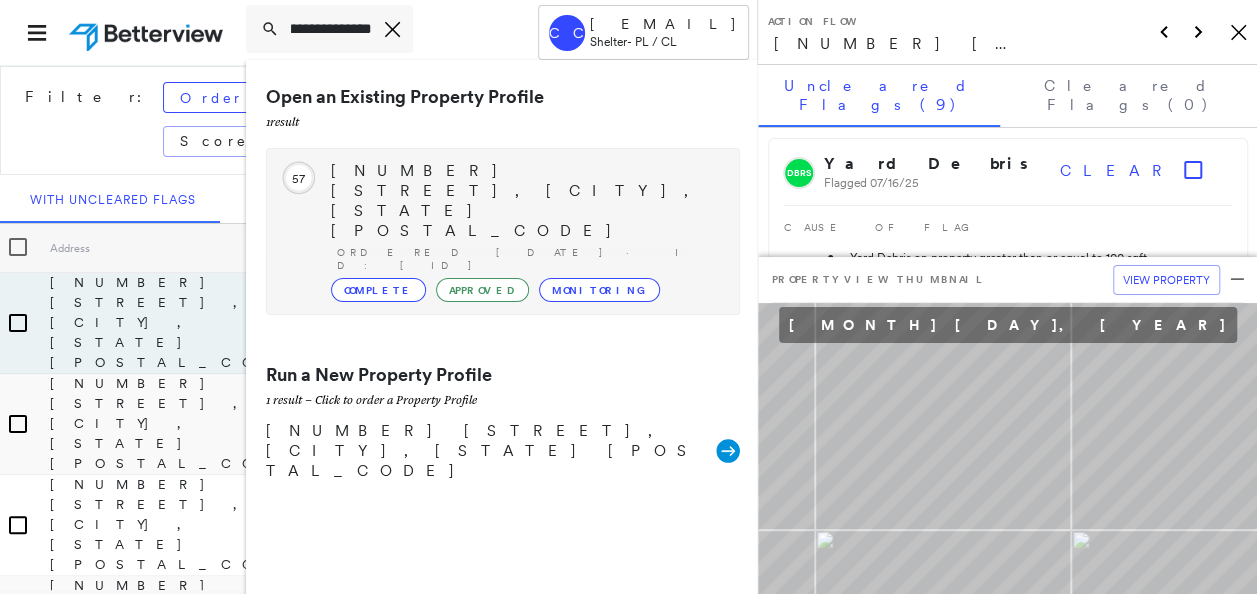 type on "**********" 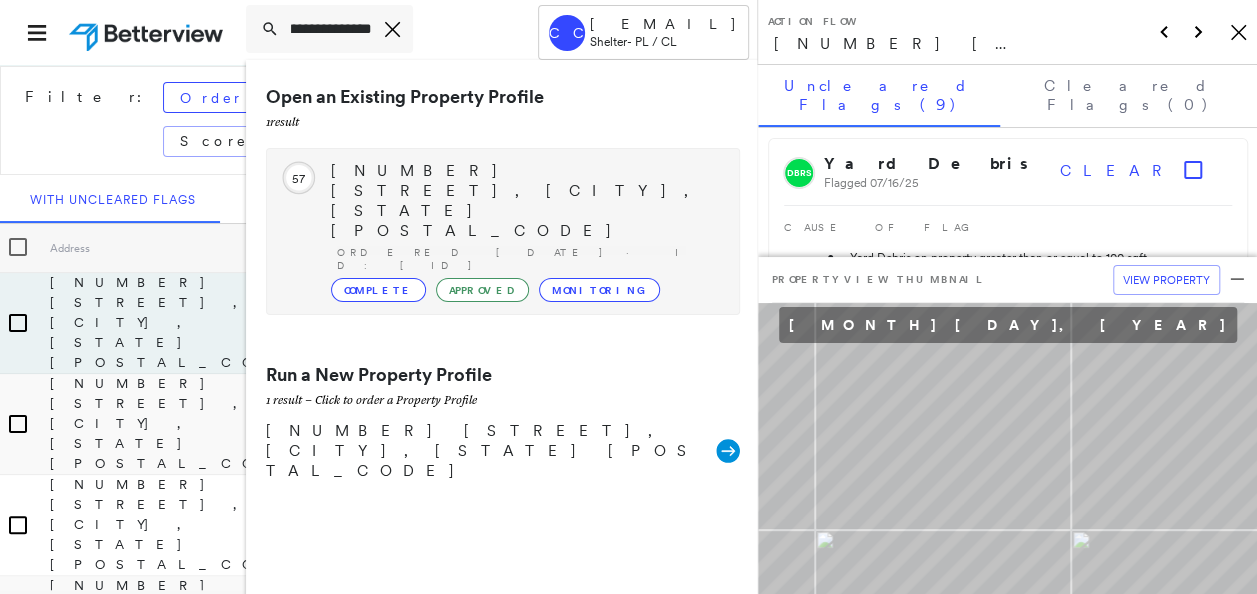 click on "[NUMBER] [STREET], [CITY], [STATE] [POSTAL_CODE] Ordered [DATE] · ID: [ID] Complete Approved Monitoring" at bounding box center (525, 231) 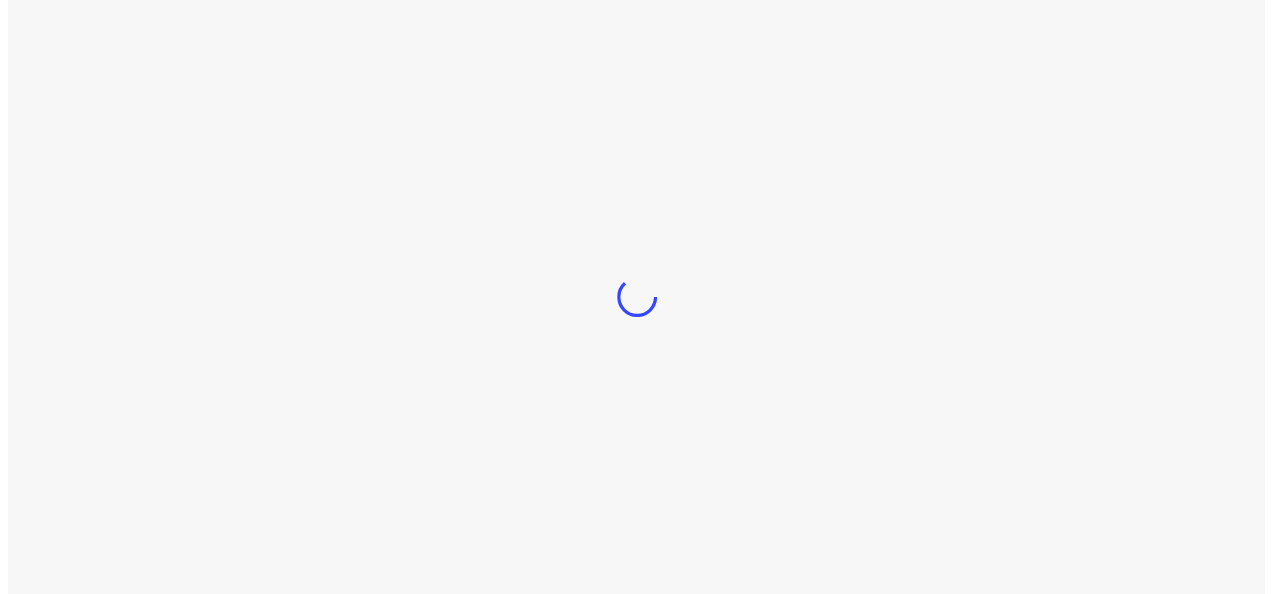scroll, scrollTop: 0, scrollLeft: 0, axis: both 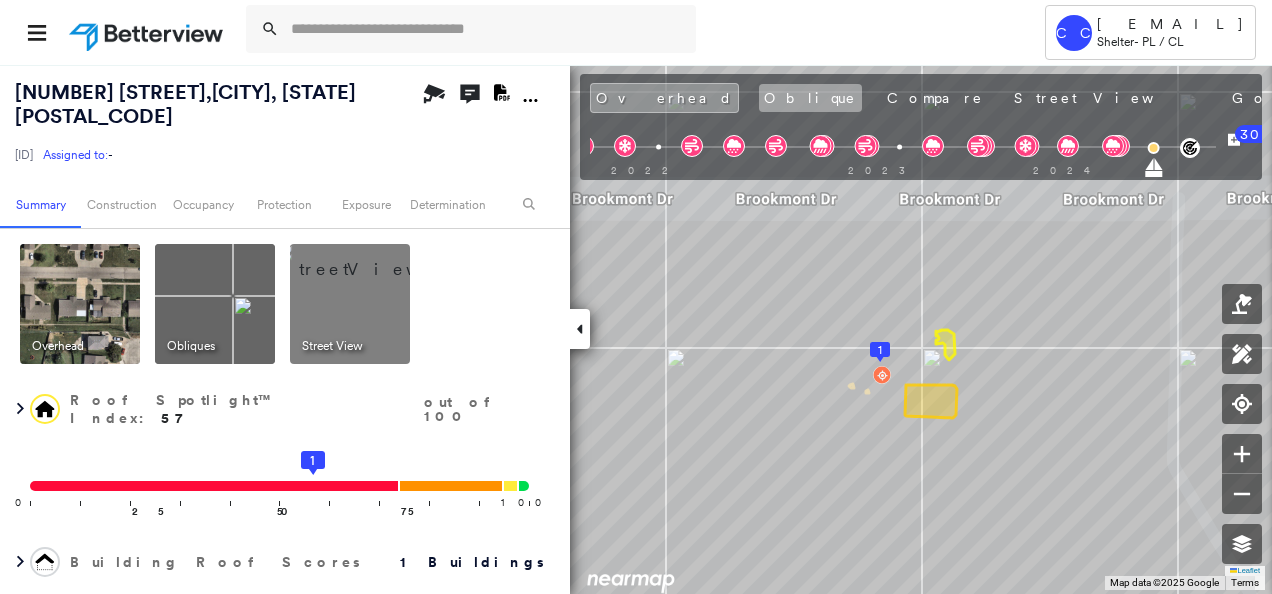 click on "Oblique" at bounding box center [810, 98] 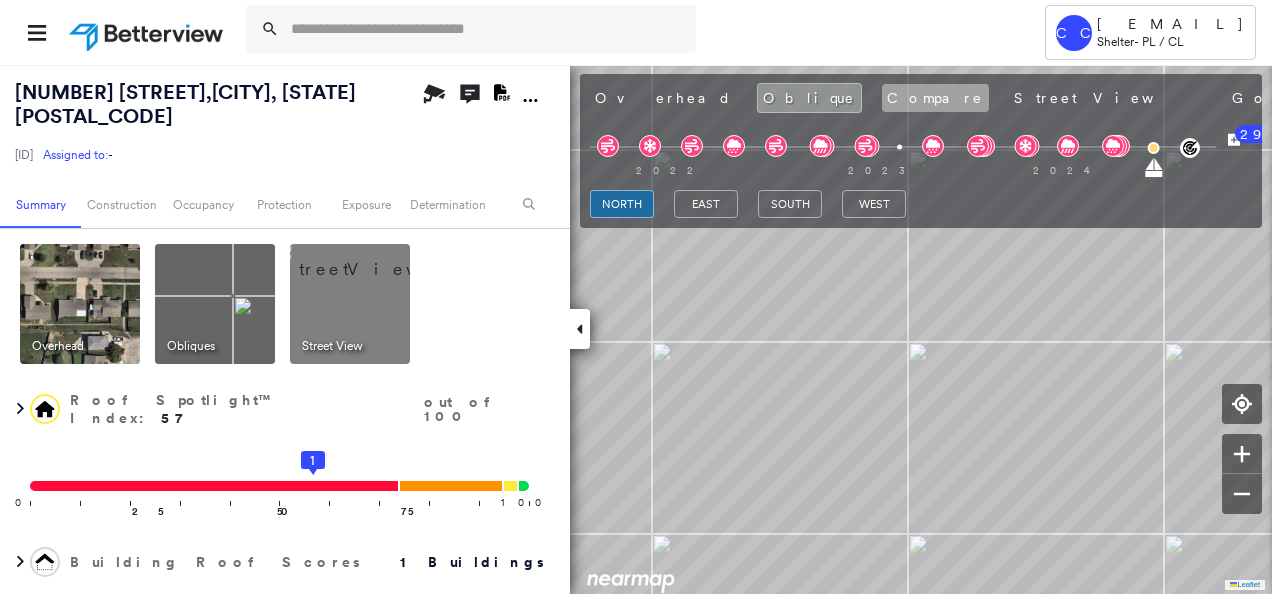 click on "Compare" at bounding box center (935, 98) 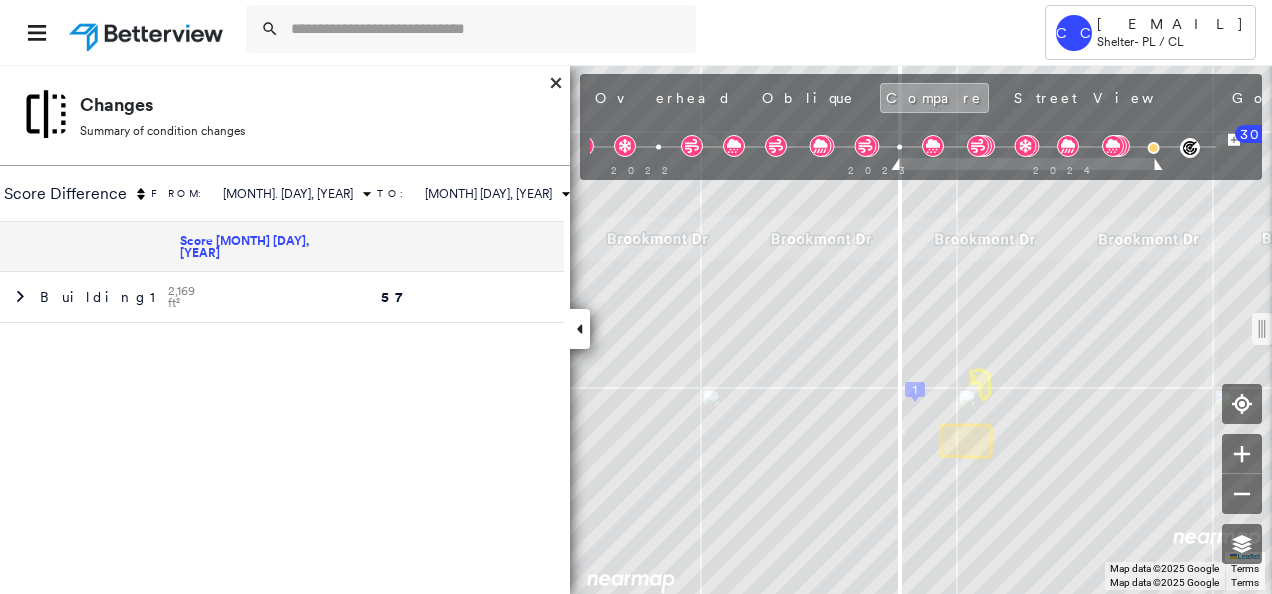 drag, startPoint x: 916, startPoint y: 341, endPoint x: 901, endPoint y: 362, distance: 25.806976 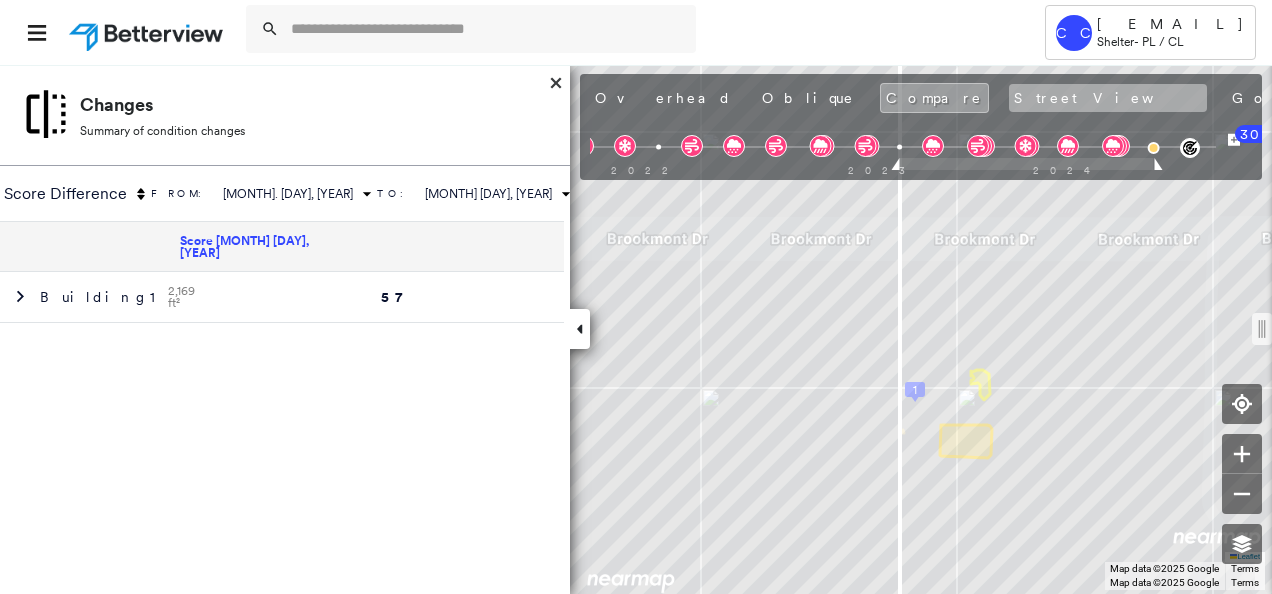 click on "Street View" at bounding box center (1108, 98) 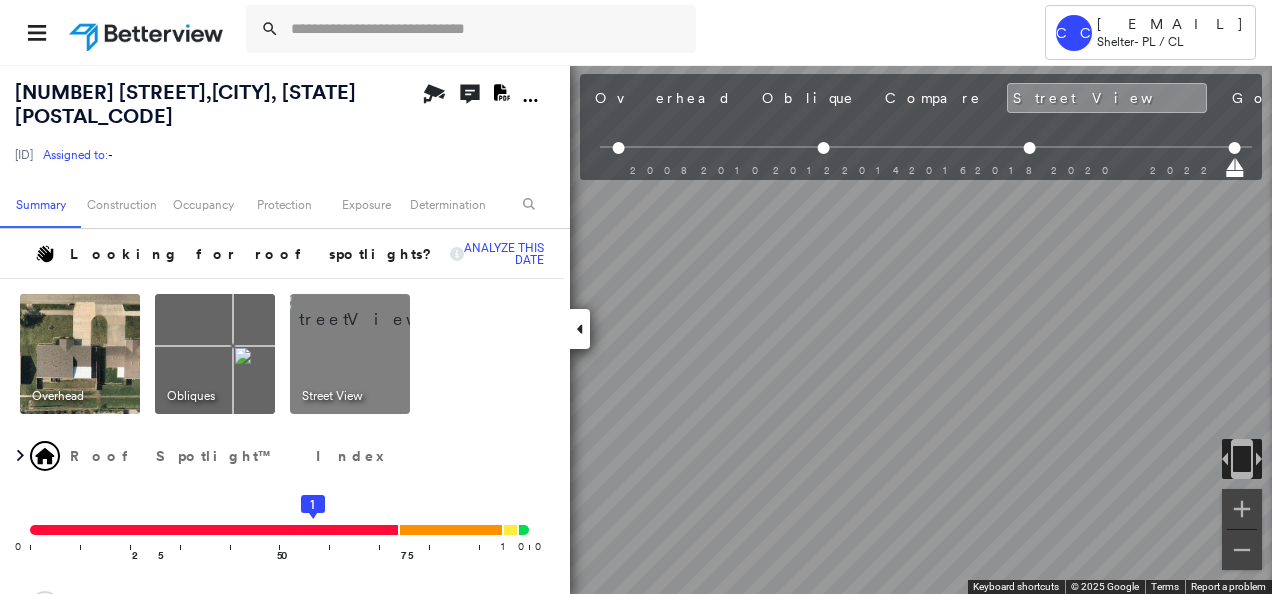 click on "[NUMBER] [STREET], [CITY], [STATE] [POSTAL_CODE] [ID] Assigned to:  - Assigned to:  - [ID] Assigned to:  - Open Comments Download PDF Report Summary Construction Occupancy Protection Exposure Determination Looking for roof spotlights? Analyze this date Overhead Obliques Street View Roof Spotlight™ Index 0 100 25 50 75 1 Building Roof Scores 0 Buildings Policy Information :  [ID] Flags :  2 (0 cleared, 2 uncleared) Construction Roof Age :  3+ years old. 1 Building 1 :  3+ years BuildZoom - Building Permit Data and Analysis Occupancy Place Detail Protection Exposure FEMA Risk Index Hail Regional Hazard: 2   out of  5 Additional Perils Determination Flags :  2 (0 cleared, 2 uncleared) Uncleared Flags (2) Cleared Flags  (0) DAMG Damage Flagged [DATE] Clear MED Medium Priority Flagged [DATE] Clear Action Taken New Entry History Quote/New Business Terms & Conditions Added ACV Endorsement Added Cosmetic Endorsement Inspection/Loss Control Onsite Inspection Ordered General Save" at bounding box center [636, 329] 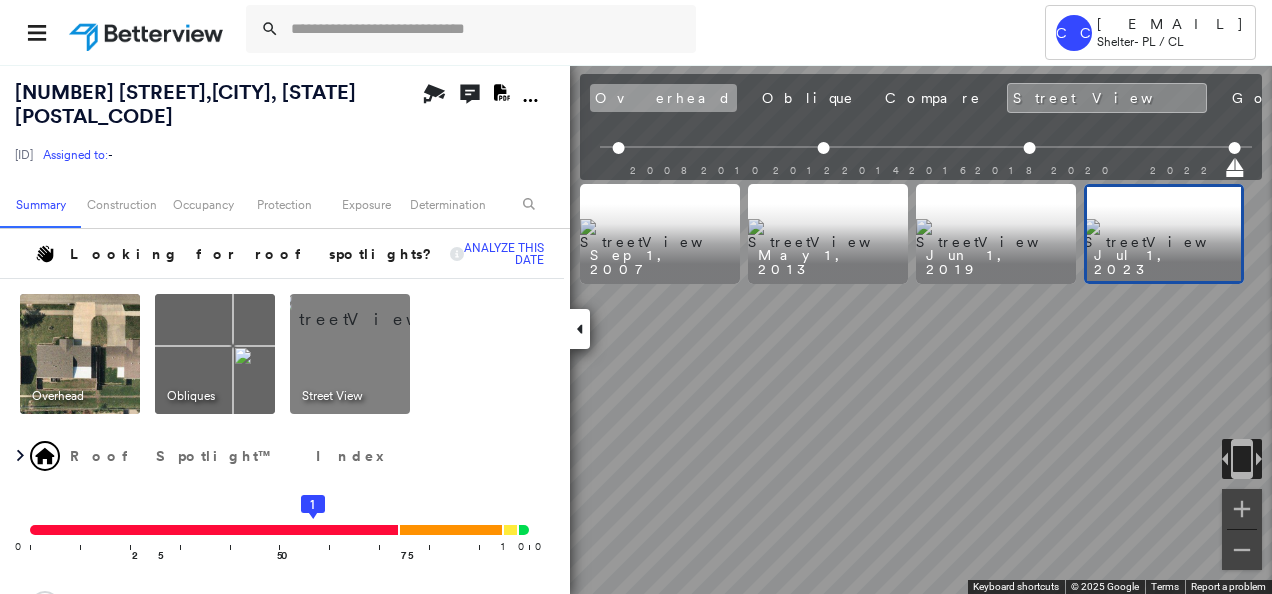 click on "Overhead" at bounding box center [663, 98] 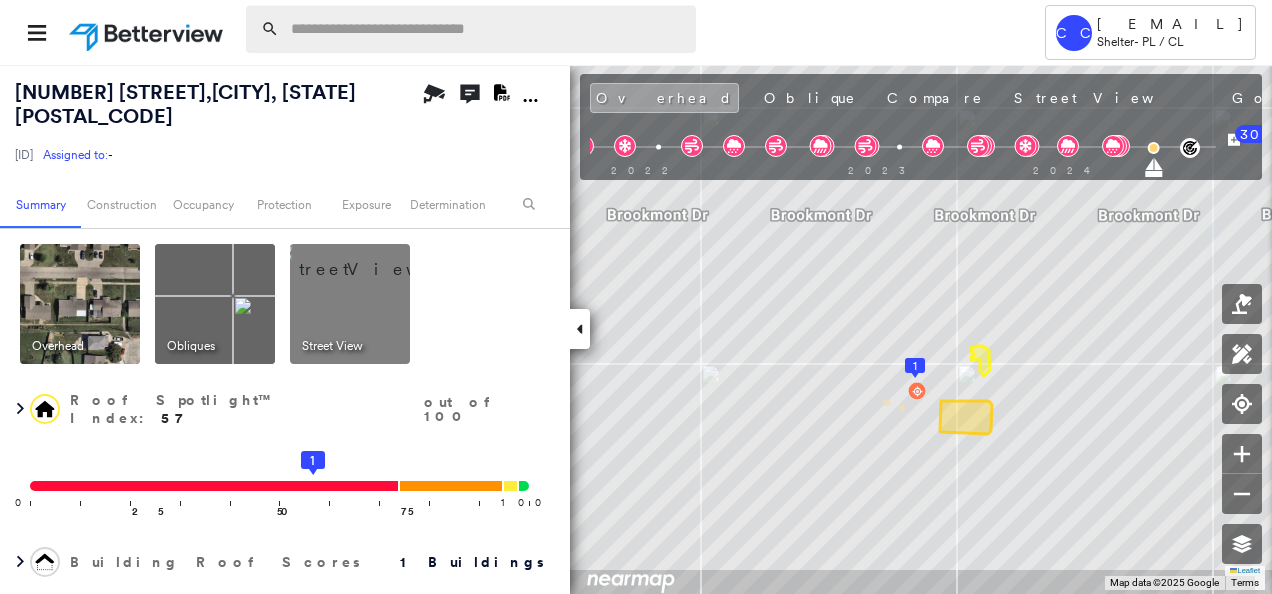 click at bounding box center [487, 29] 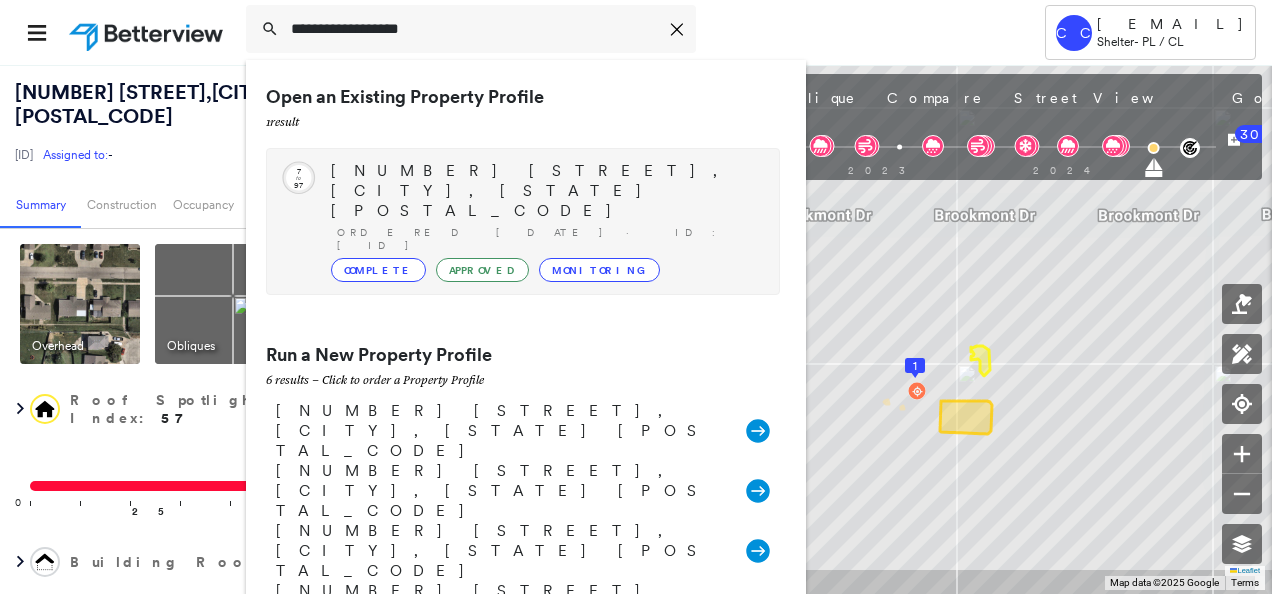 type on "**********" 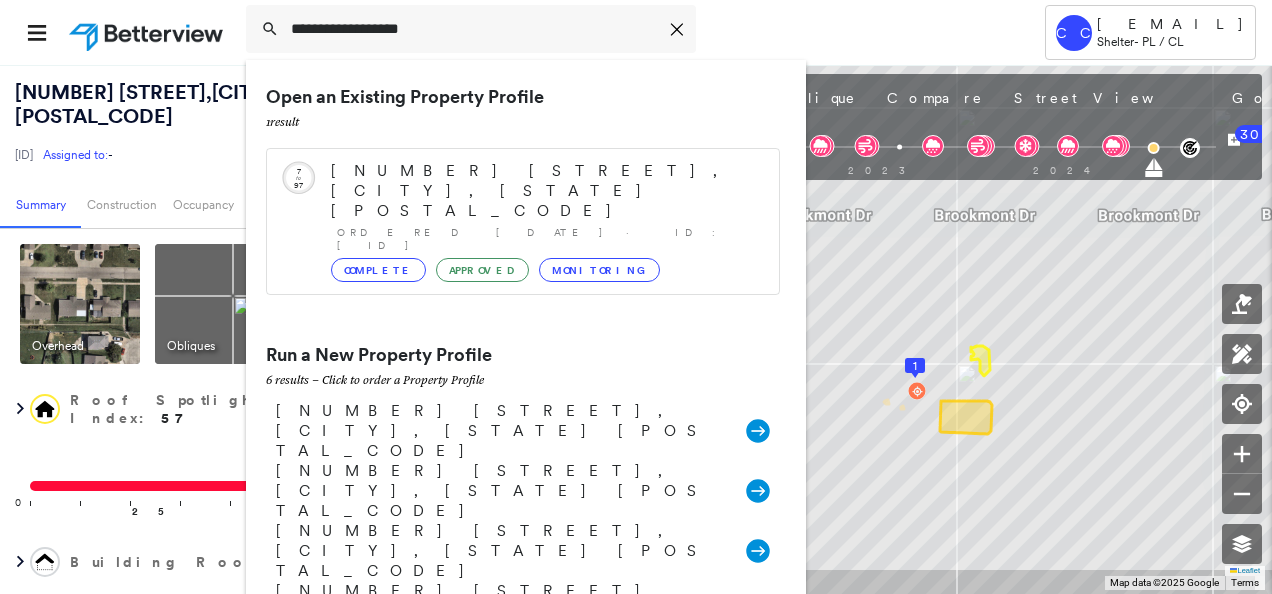 click on "[NUMBER] [STREET], [CITY], [STATE] [POSTAL_CODE]" at bounding box center [545, 191] 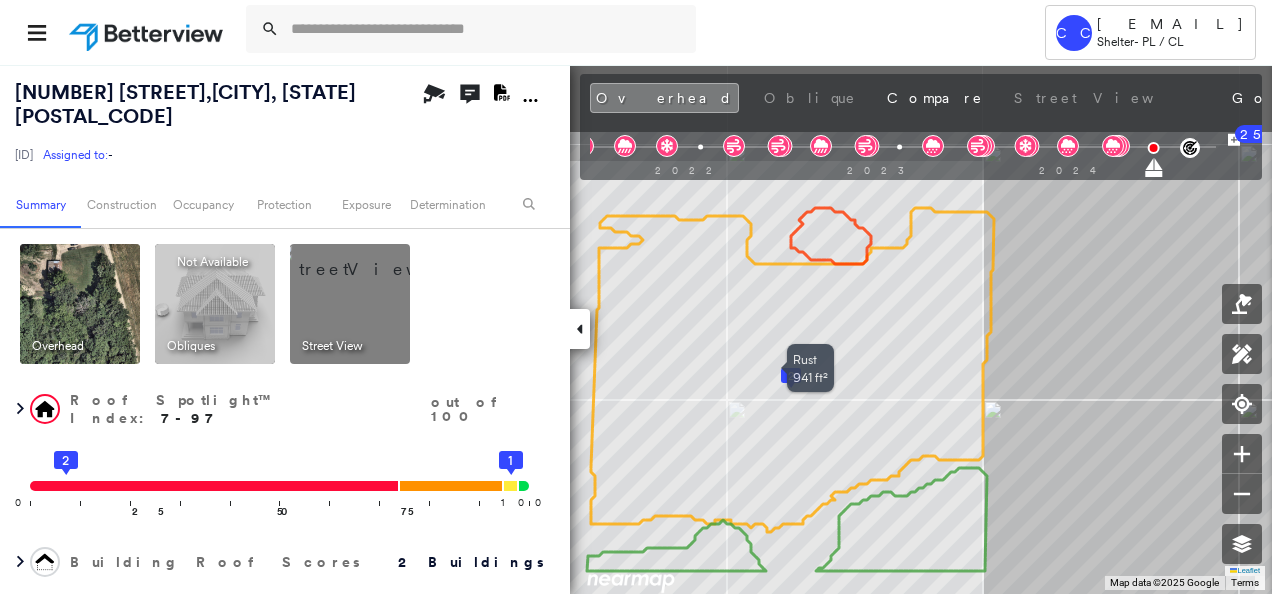 drag, startPoint x: 720, startPoint y: 292, endPoint x: 729, endPoint y: 426, distance: 134.3019 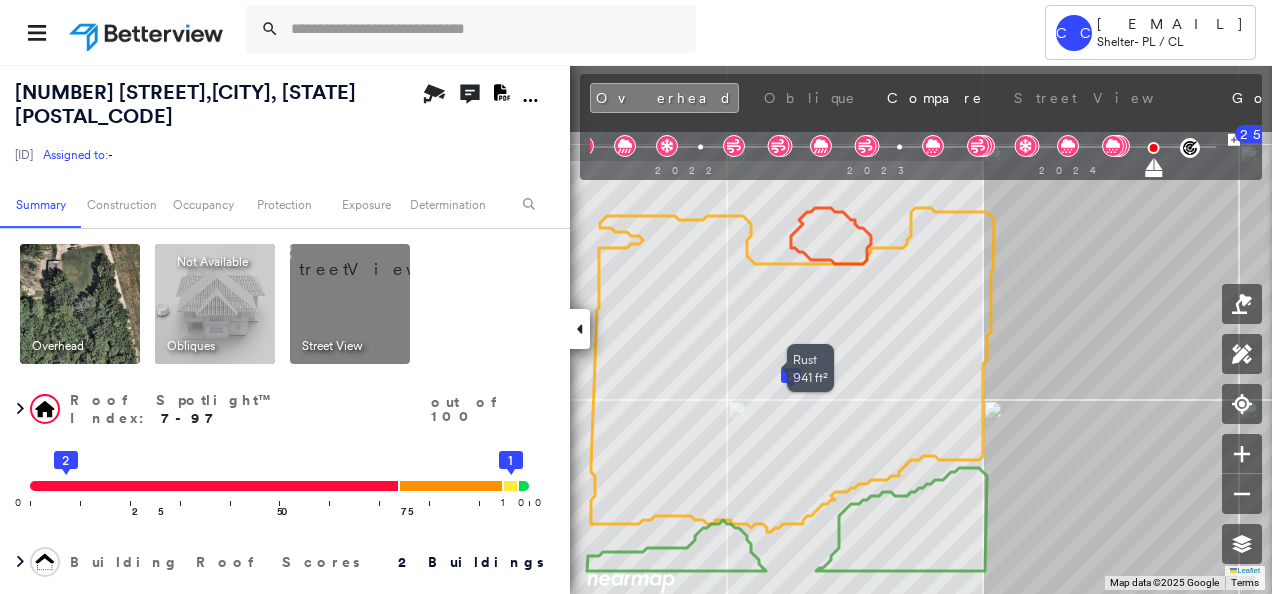 click 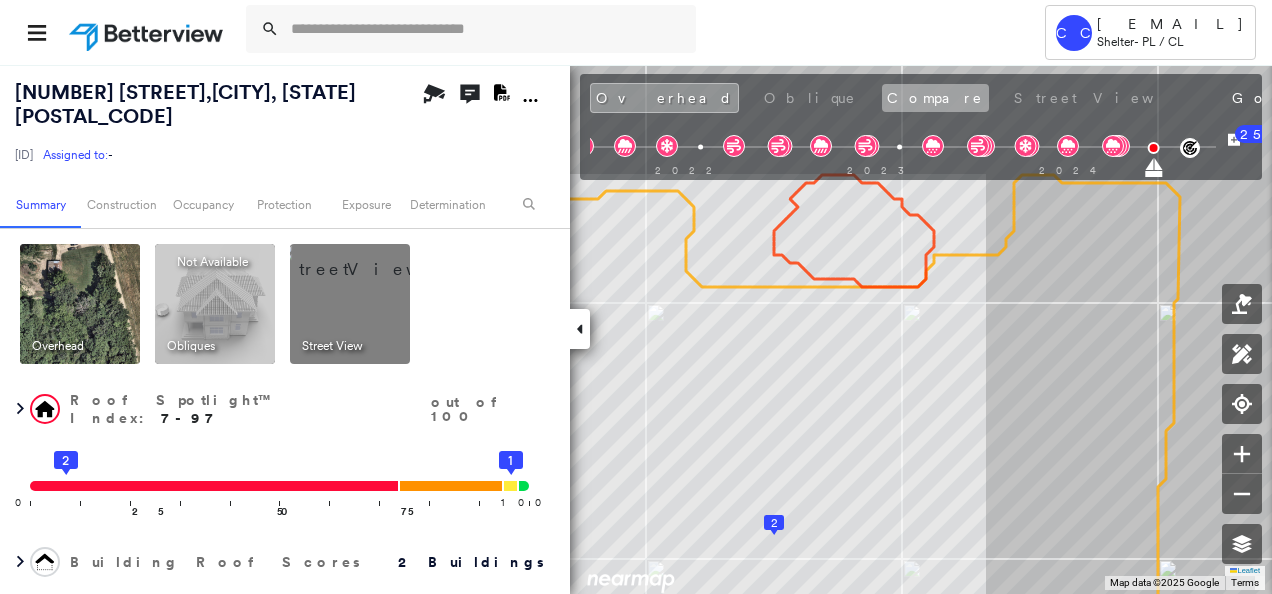 click on "Compare" at bounding box center [935, 98] 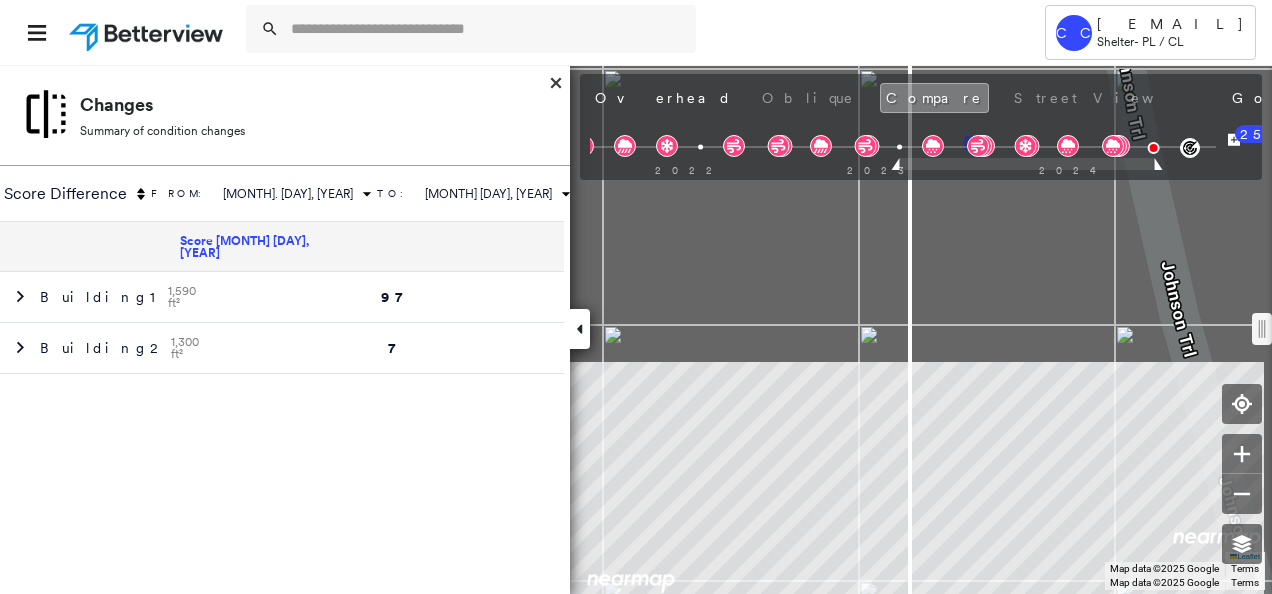 click on "Tower CC [EMAIL] Shelter  -   PL / CL [NUMBER] [STREET], [CITY], [STATE] [POSTAL_CODE] [ID] Assigned to:  - Assigned to:  - [ID] Assigned to:  - Open Comments Download PDF Report Summary Construction Occupancy Protection Exposure Determination Looking for roof spotlights? Analyze this date Overhead Obliques Not Available ; Street View Roof Spotlight™ Index 0 100 25 2 50 75 1 Building Roof Scores 0 Buildings Policy Information :  [ID] Flags :  5 (0 cleared, 5 uncleared) Construction Roof Age :  All Buildings greater than 3 years old. 1 Building 1 :  3+ years 2 Building 2 :  3+ years BuildZoom - Building Permit Data and Analysis Occupancy Place Detail Protection Exposure FEMA Risk Index Hail Regional Hazard: 1   out of  5 Wildfire Regional Hazard: 3   out of  5 Determination Flags :  5 (0 cleared, 5 uncleared) Uncleared Flags (5) Cleared Flags  (0) Tree Overhang Flagged [DATE] Clear RUST Rust Flagged [DATE] Clear DAMG Damage Flagged [DATE] Clear LOW" at bounding box center (636, 297) 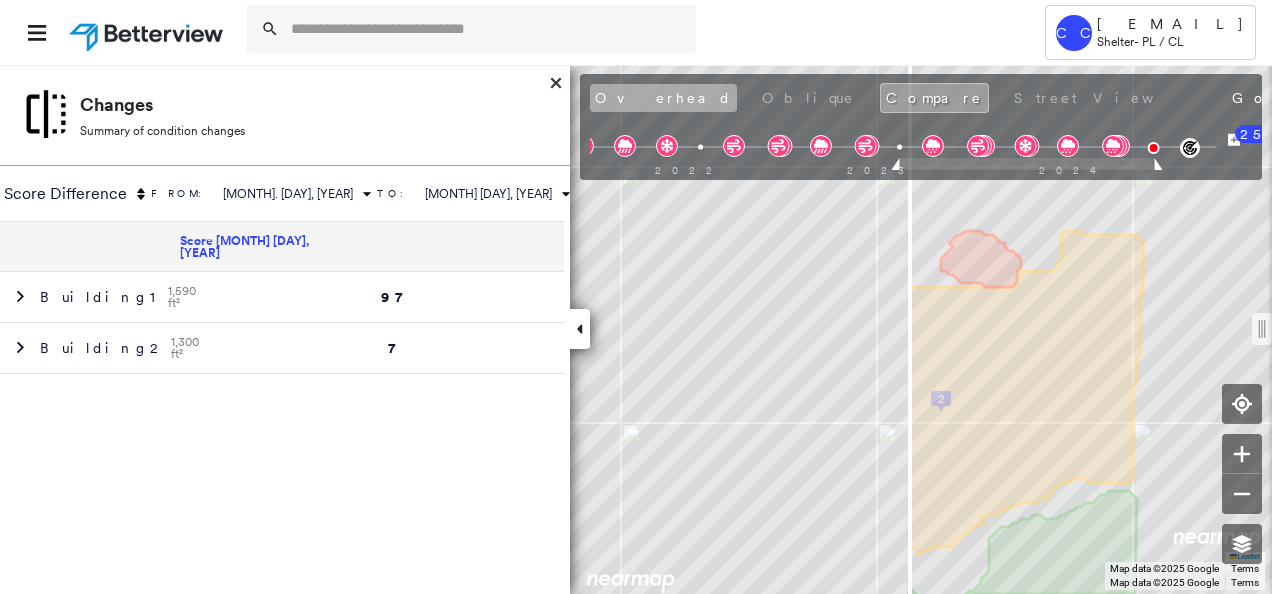 click on "Overhead" at bounding box center (663, 98) 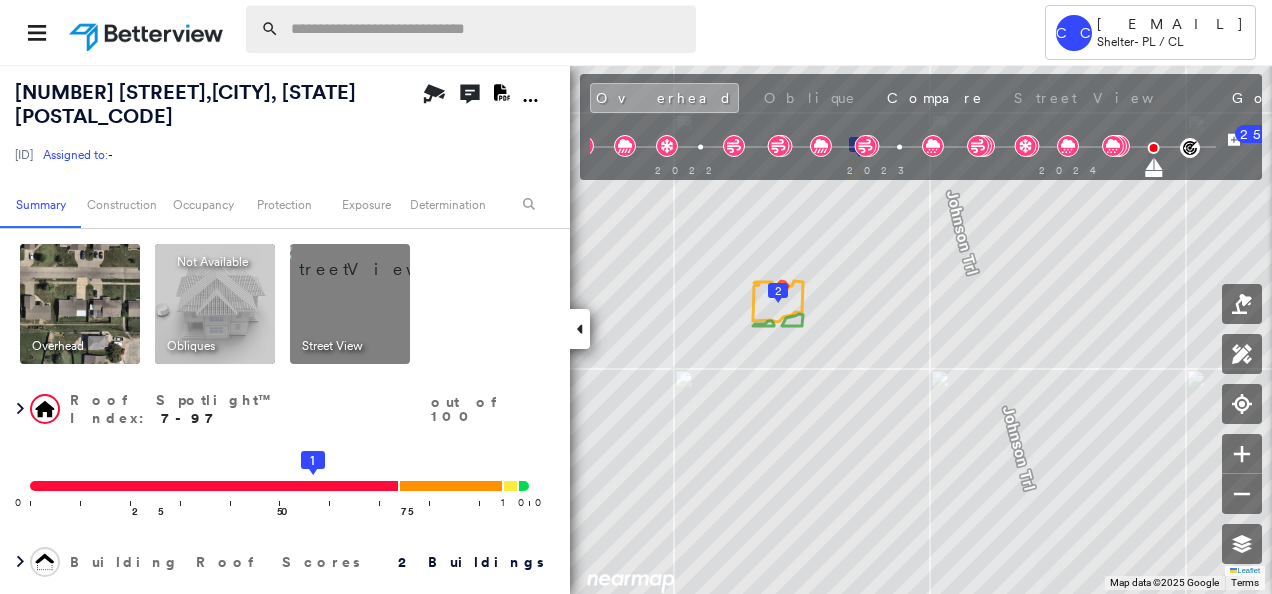 click at bounding box center [487, 29] 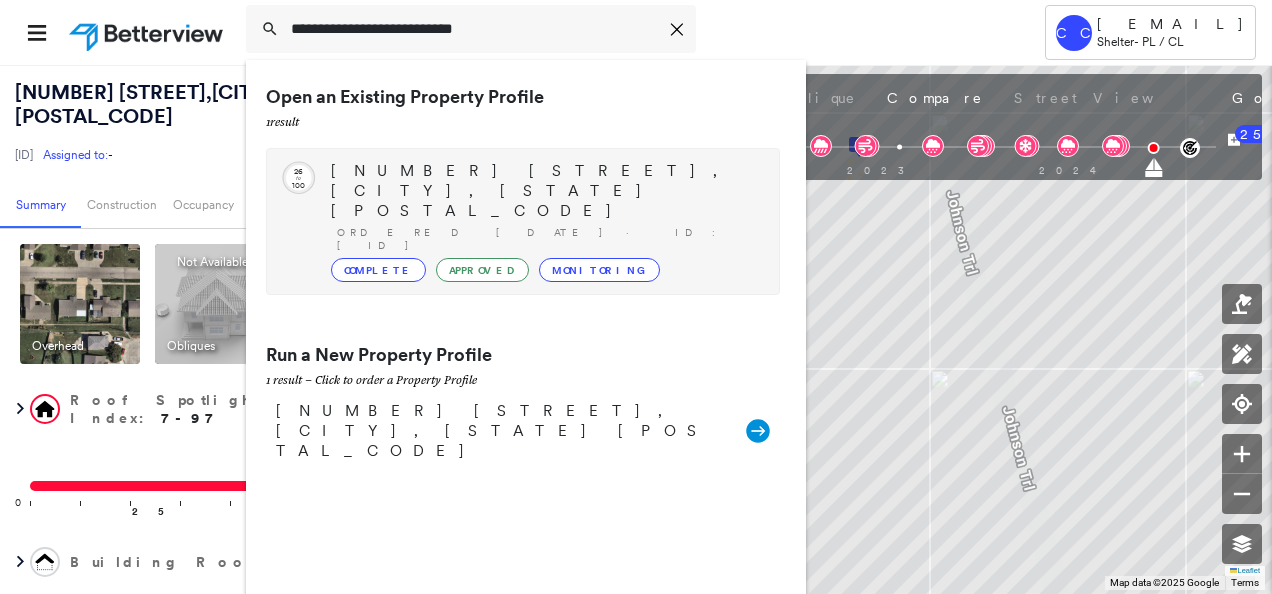 type on "**********" 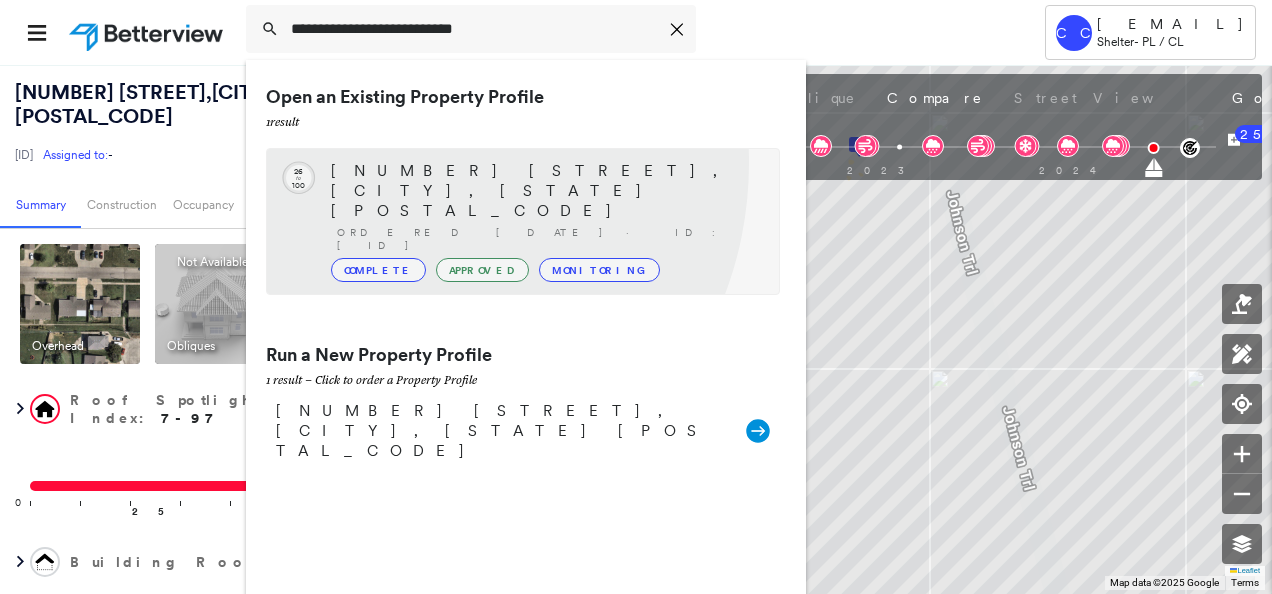 click on "[NUMBER] [STREET], [CITY], [STATE] [POSTAL_CODE]" at bounding box center (545, 191) 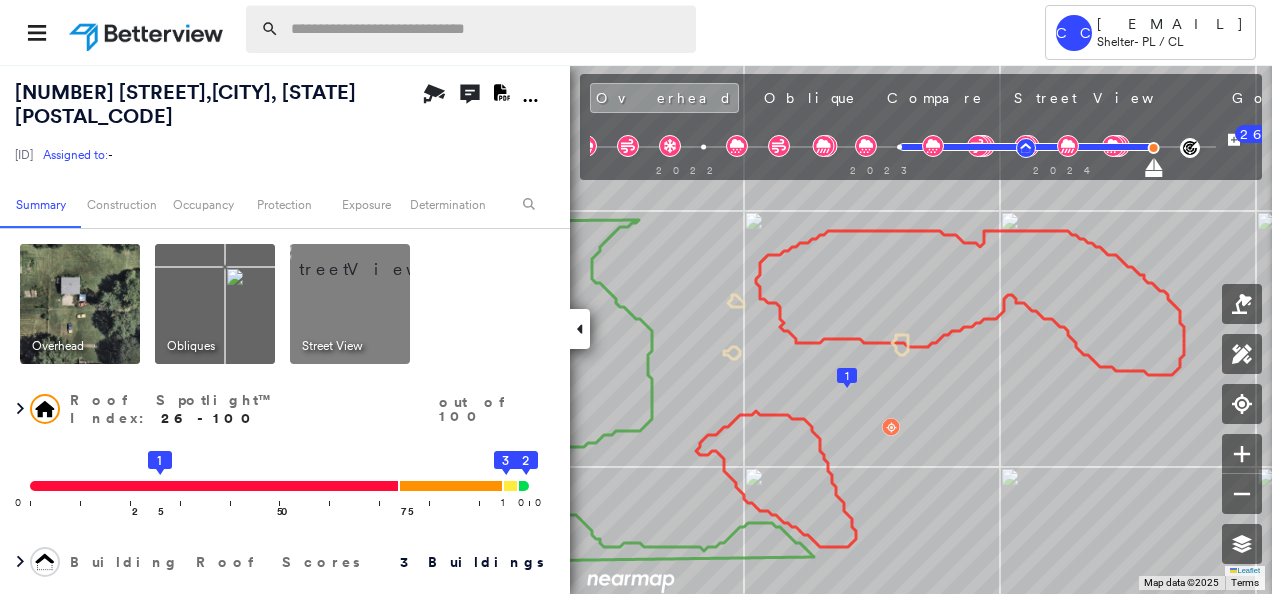 click at bounding box center [487, 29] 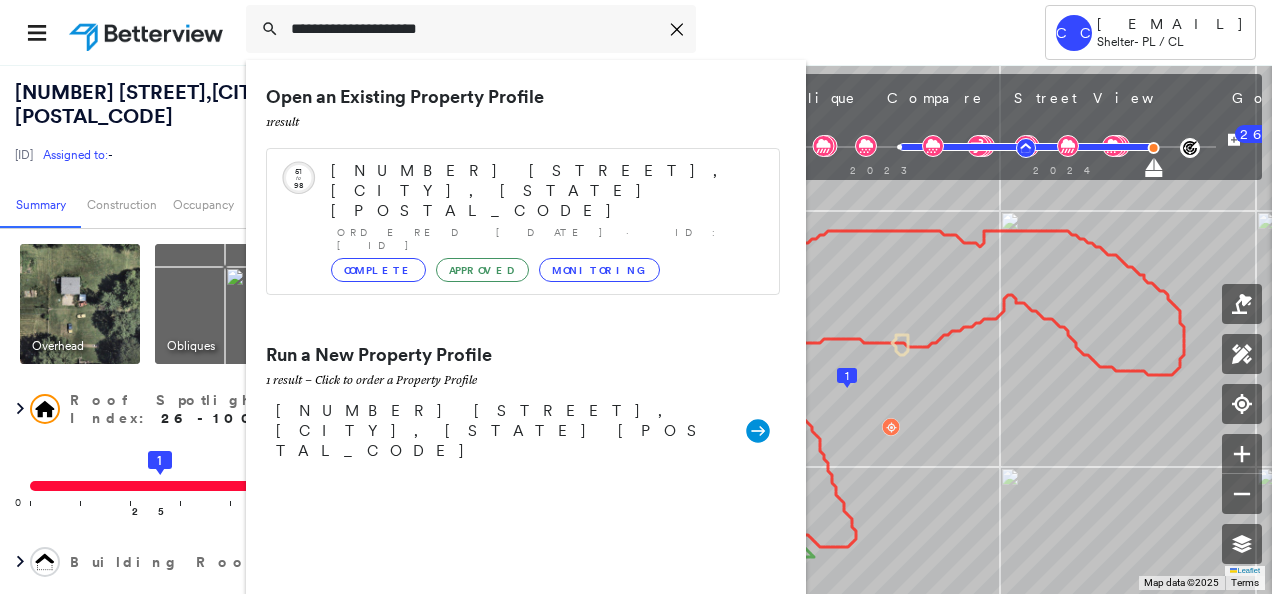 type on "**********" 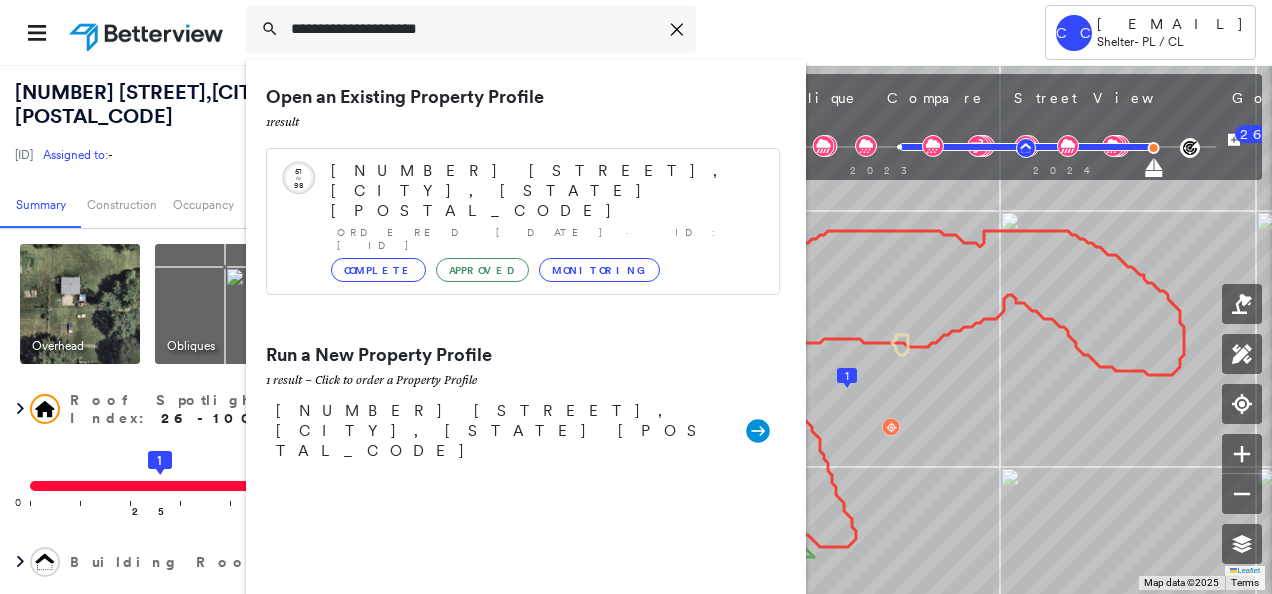 click on "[NUMBER] [STREET], [CITY], [STATE] [POSTAL_CODE]" at bounding box center (545, 191) 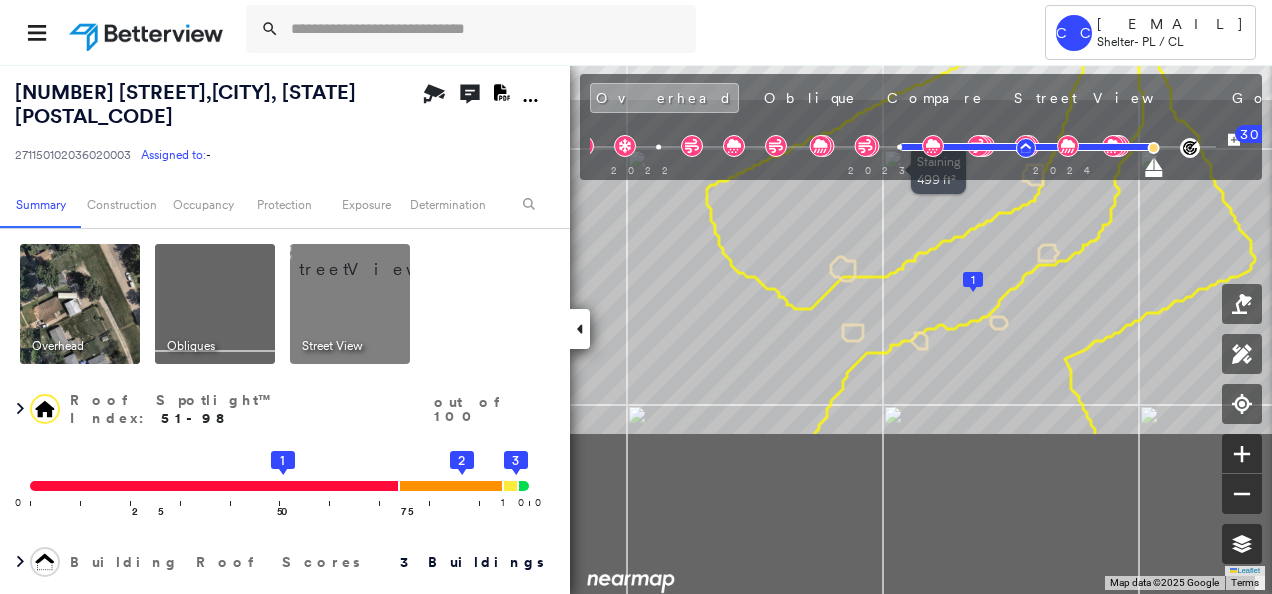 drag, startPoint x: 802, startPoint y: 395, endPoint x: 827, endPoint y: 182, distance: 214.46211 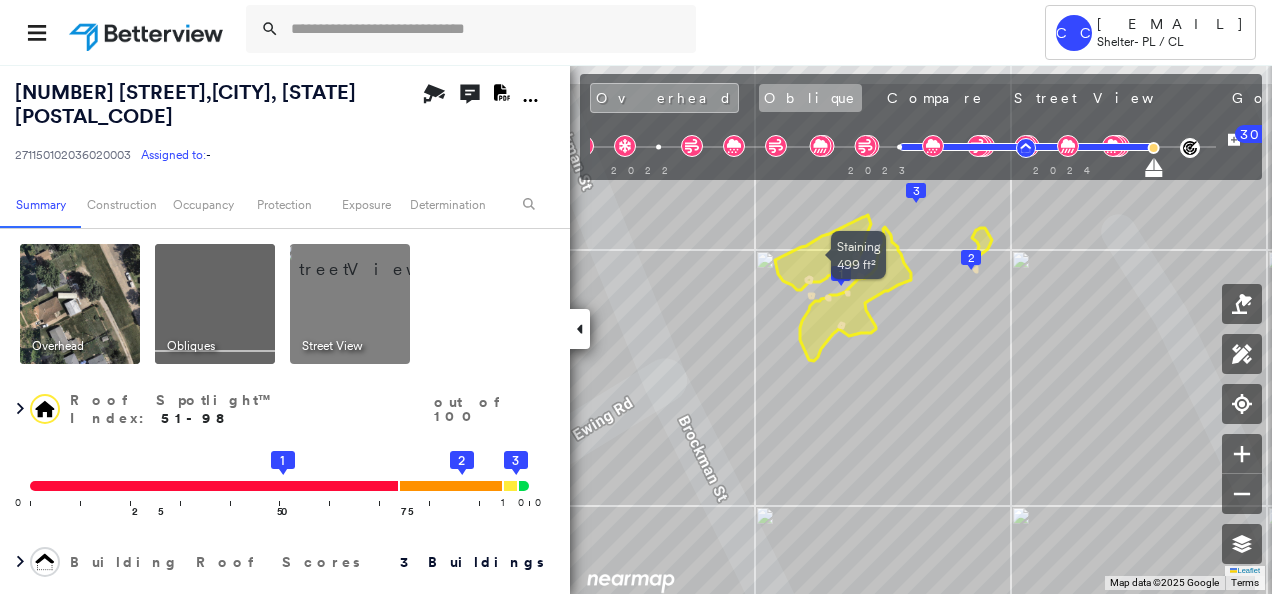 click on "Oblique" at bounding box center [810, 98] 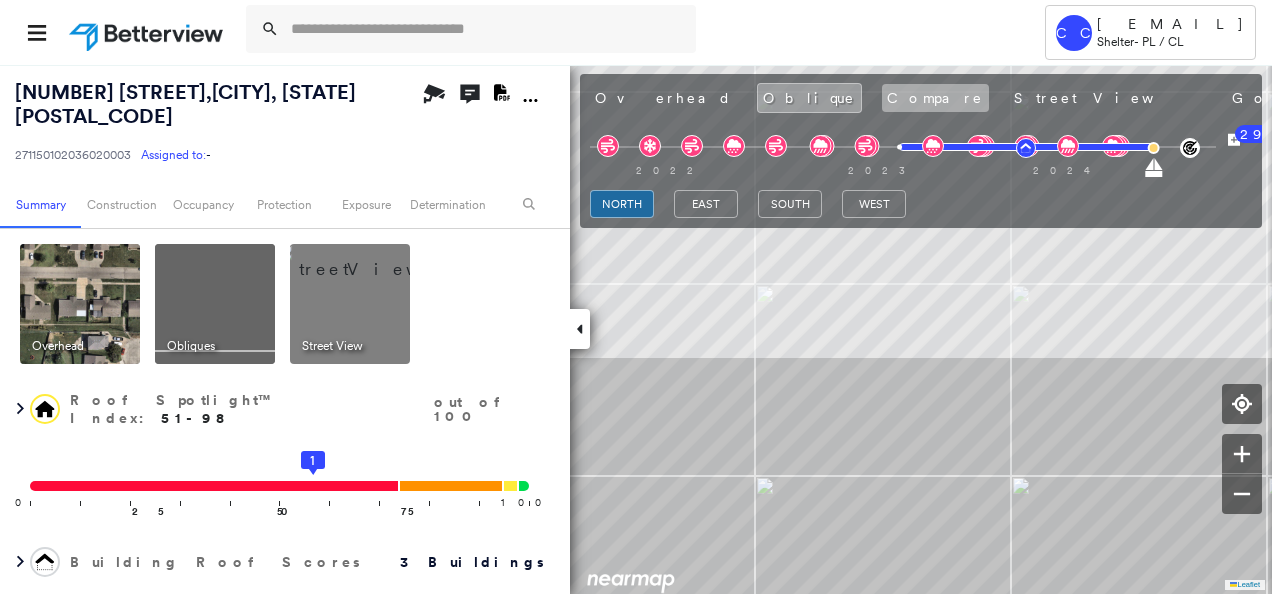 click on "Compare" at bounding box center (935, 98) 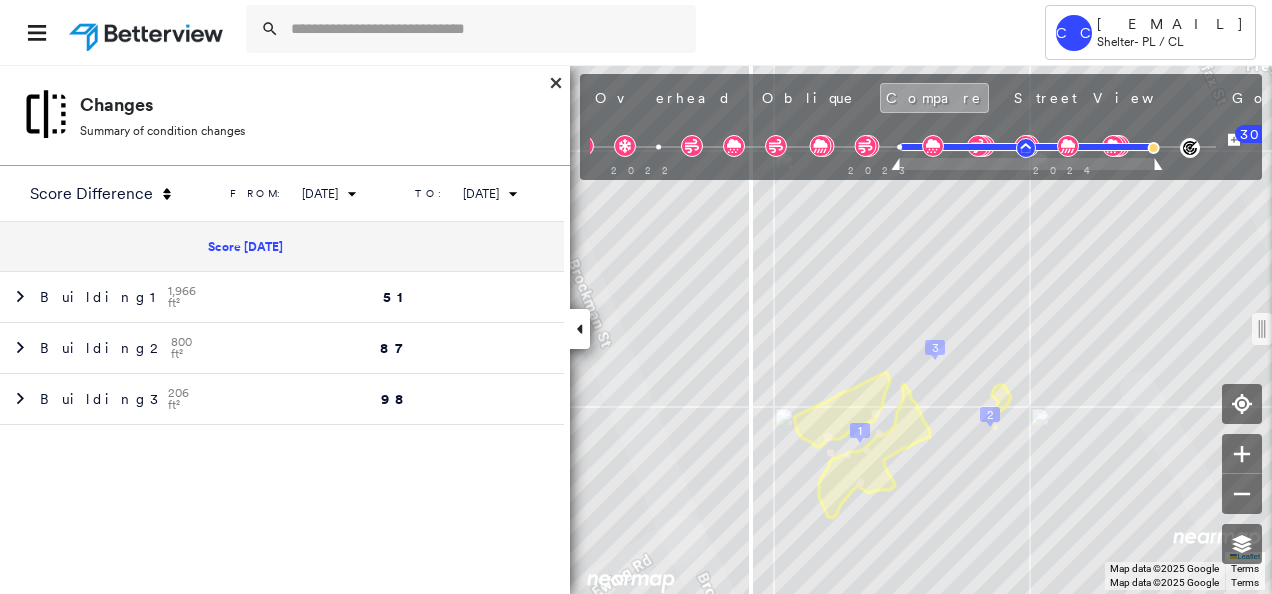 scroll, scrollTop: 0, scrollLeft: 0, axis: both 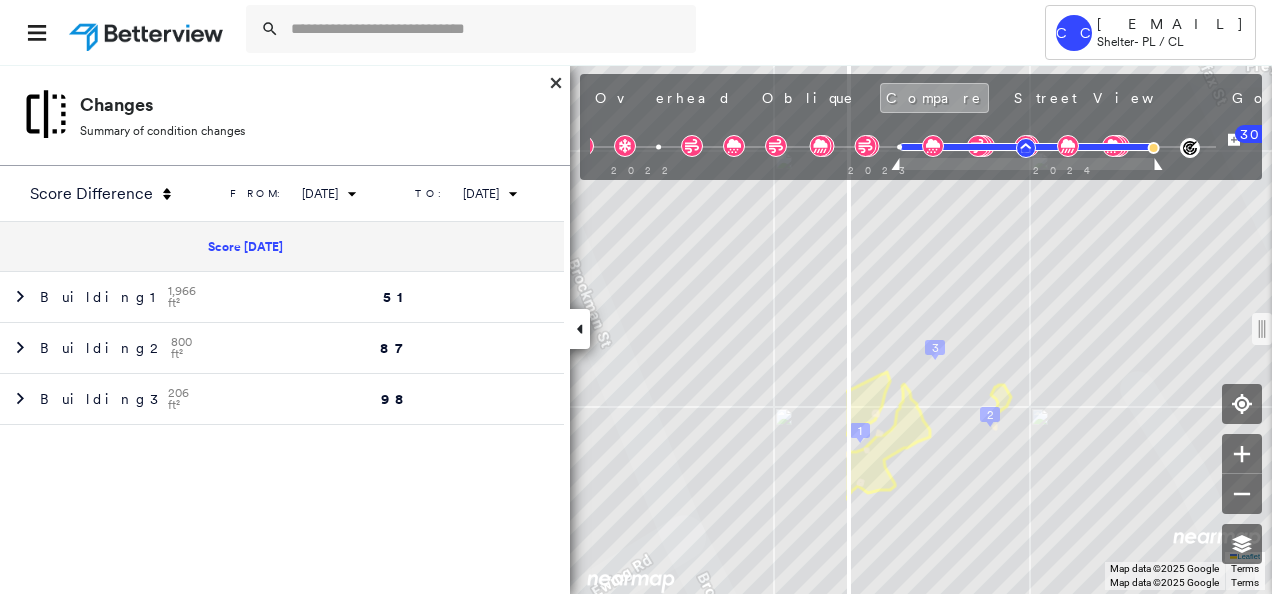 click at bounding box center (636, 329) 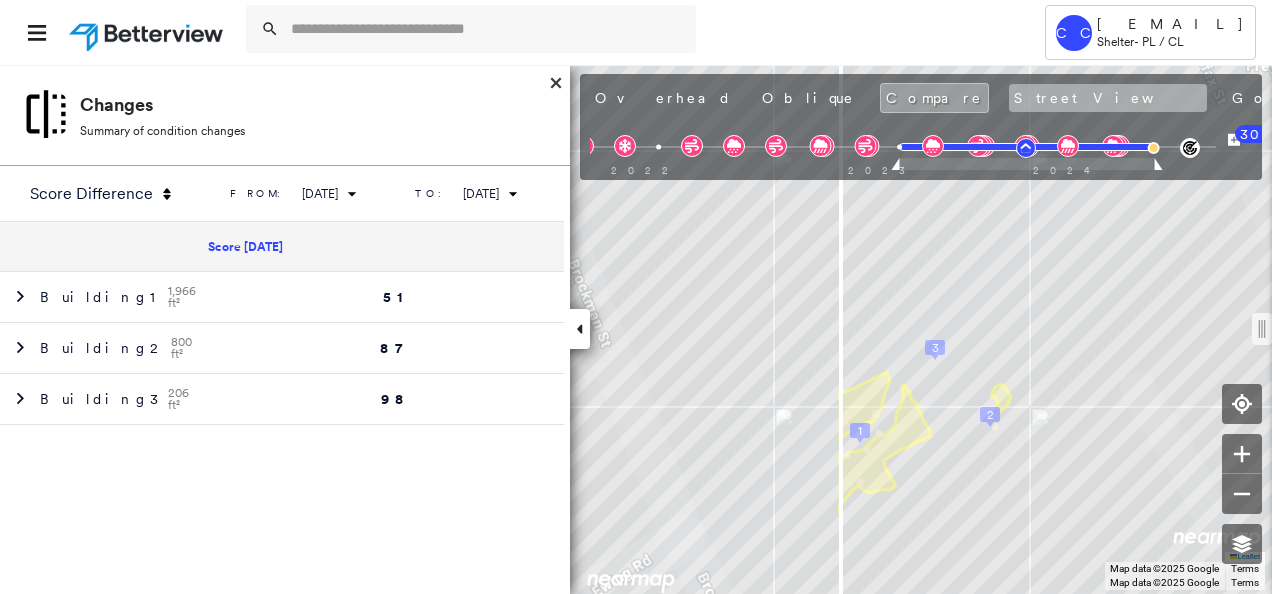 click on "Street View" at bounding box center [1108, 98] 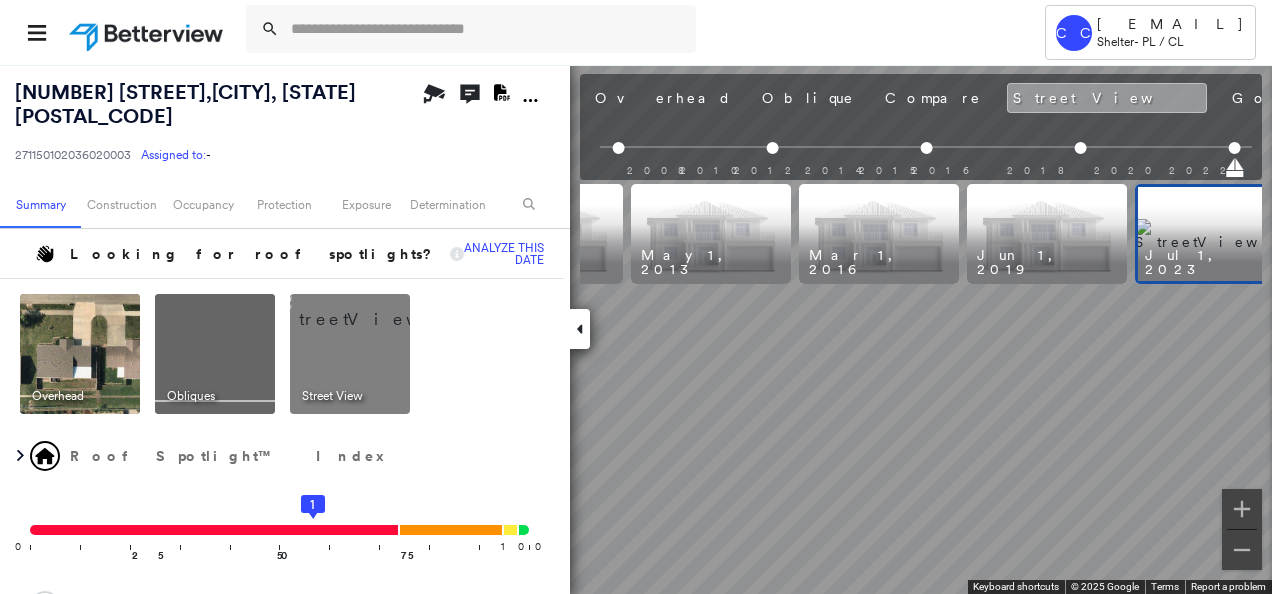 scroll, scrollTop: 0, scrollLeft: 158, axis: horizontal 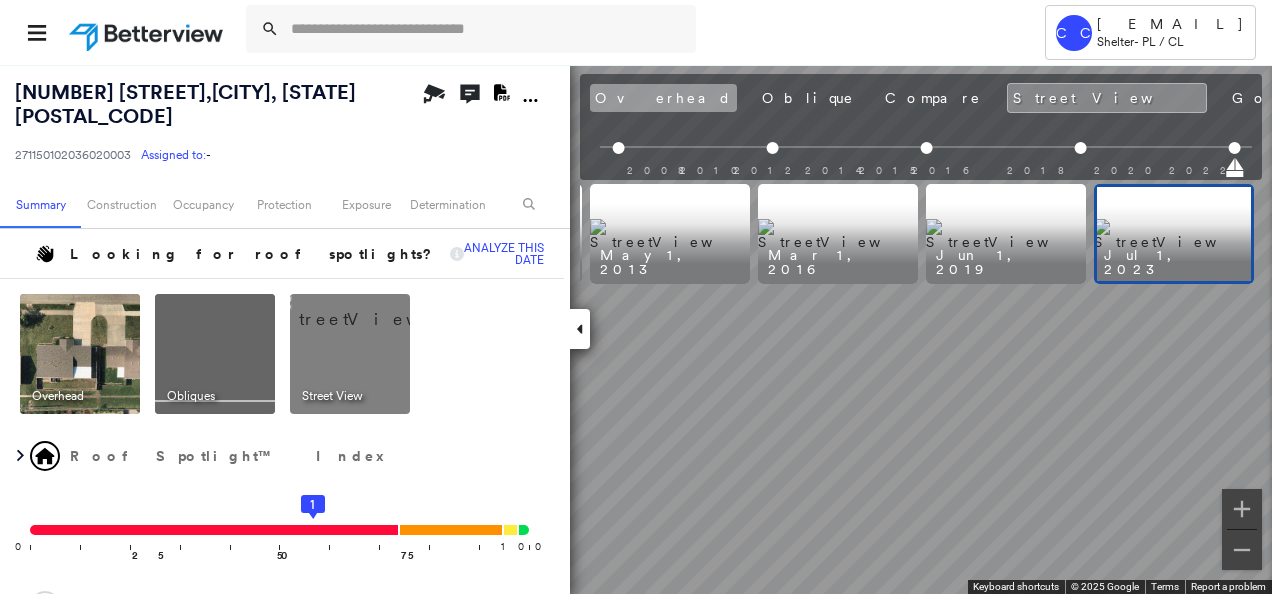 click on "Overhead" at bounding box center [663, 98] 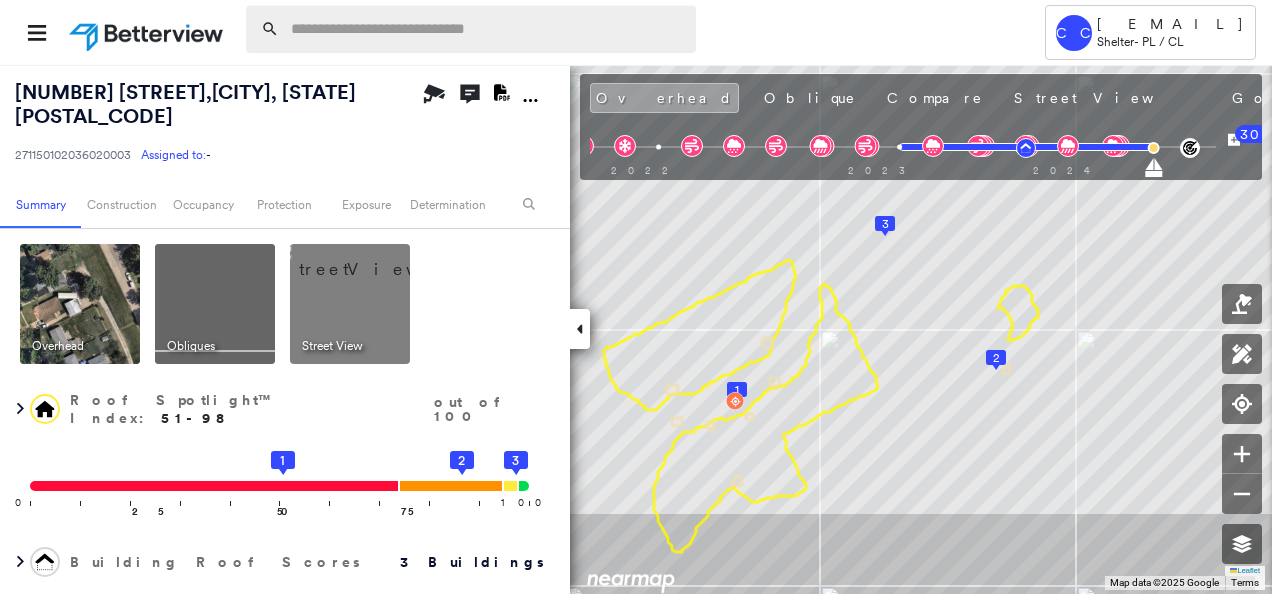click at bounding box center (487, 29) 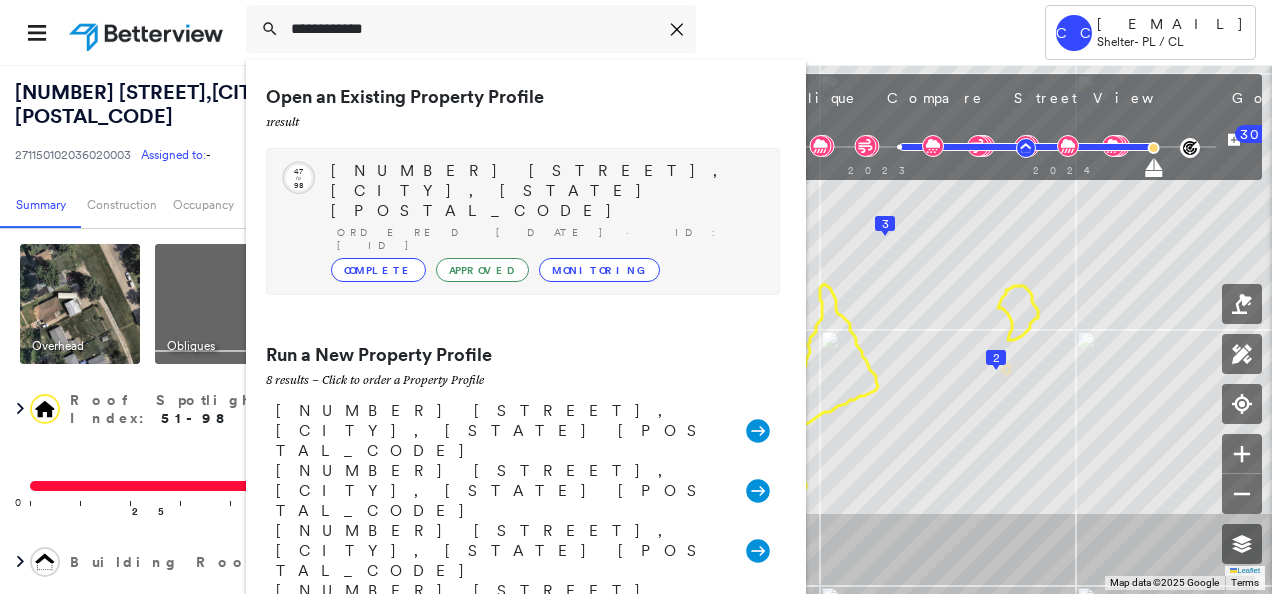 type on "**********" 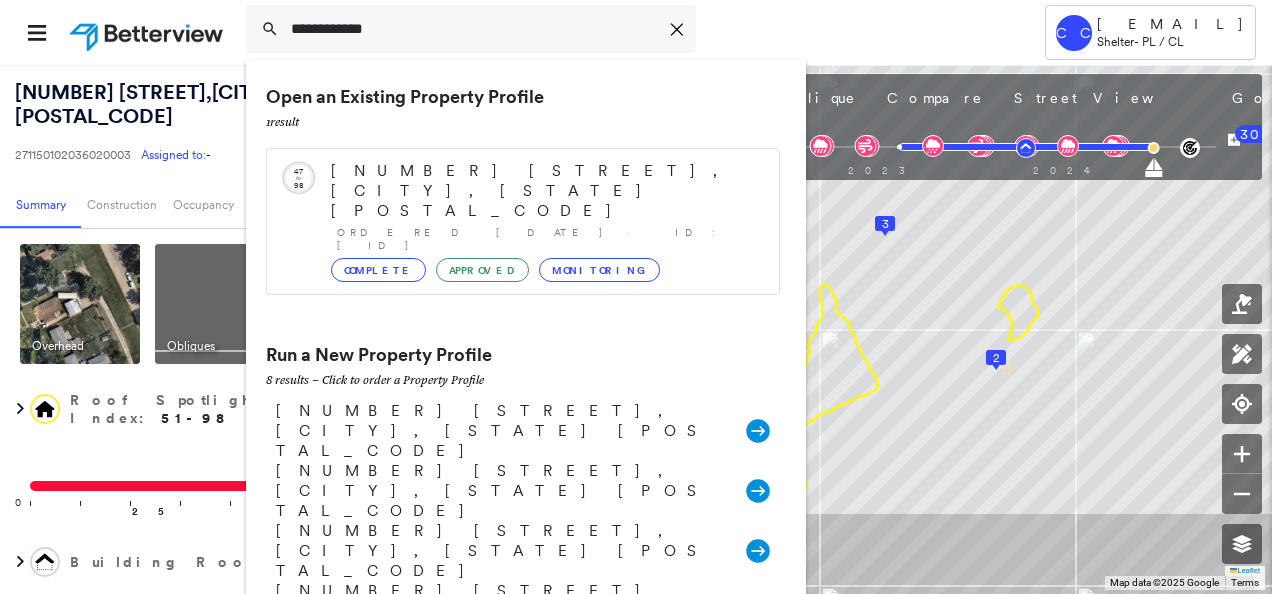 click on "3112 AMHERST AVE, MANHATTAN, KS 66503" at bounding box center [545, 191] 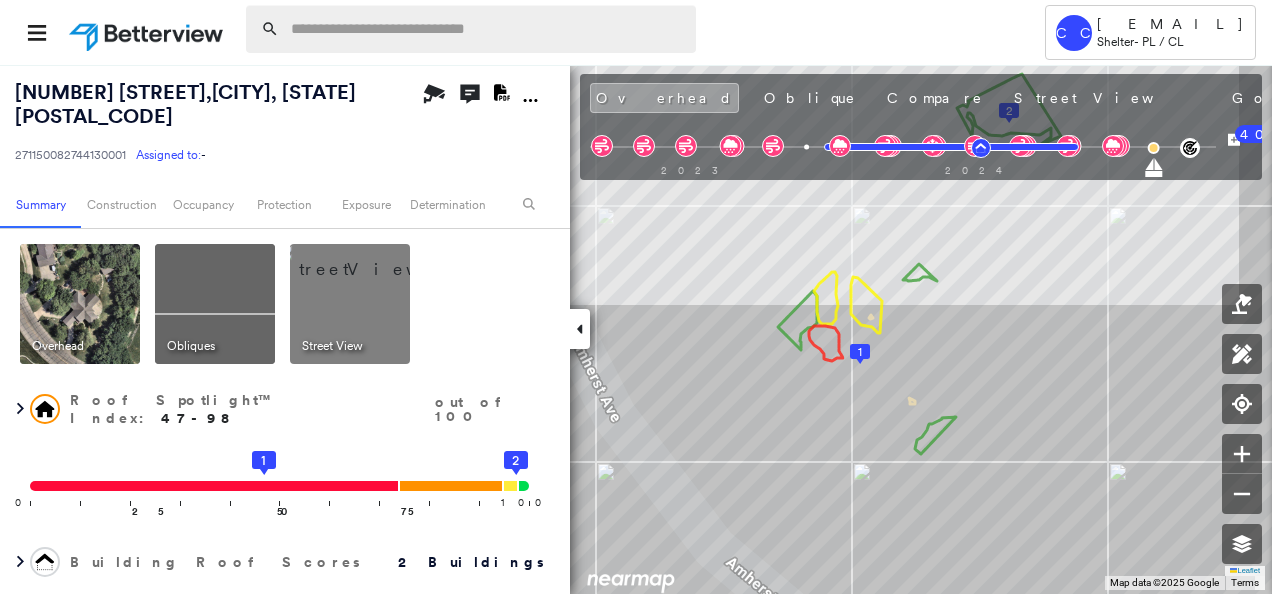 click at bounding box center [487, 29] 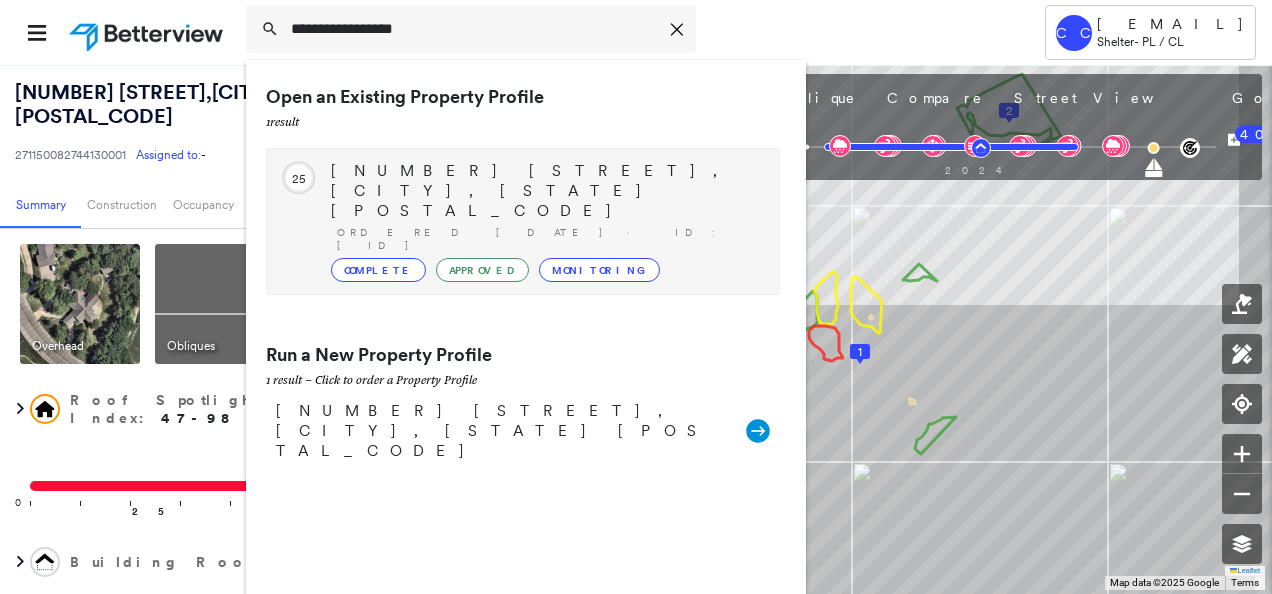 type on "**********" 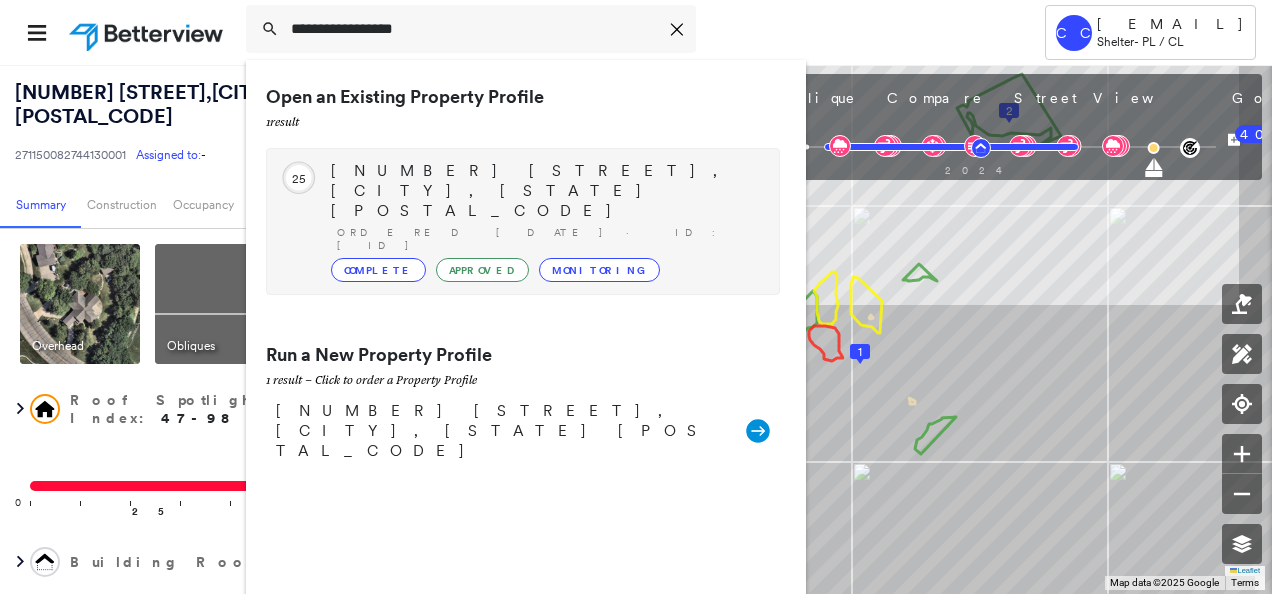 click on "2157 GRIFFITH TER, MANHATTAN, KS 66502" at bounding box center (545, 191) 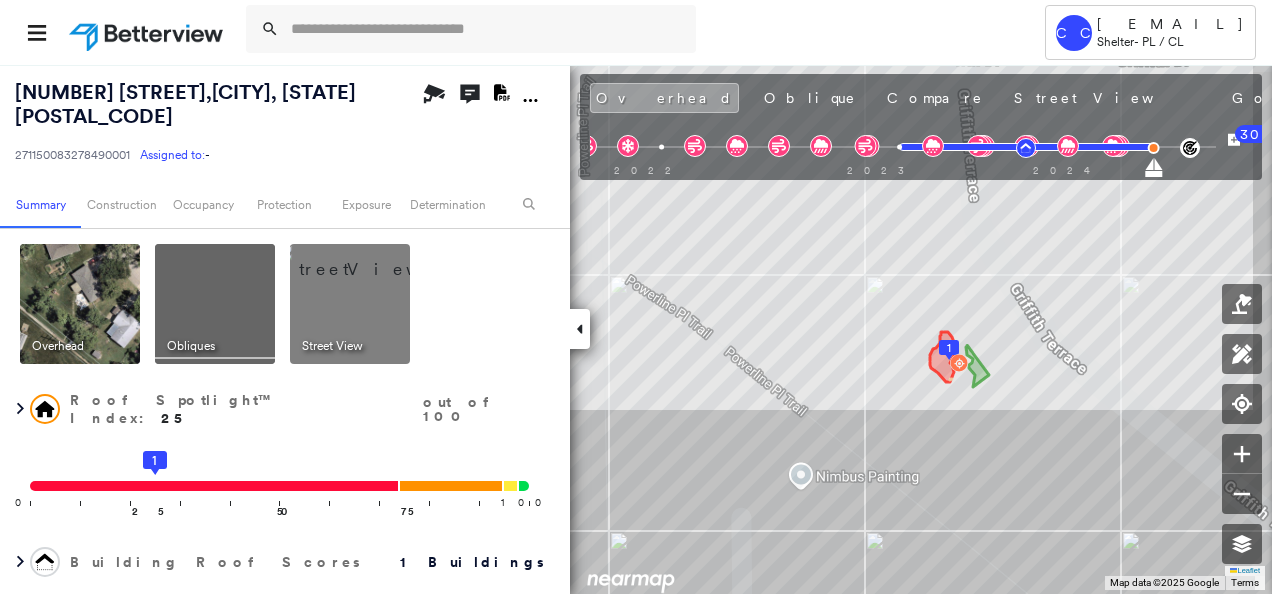 click 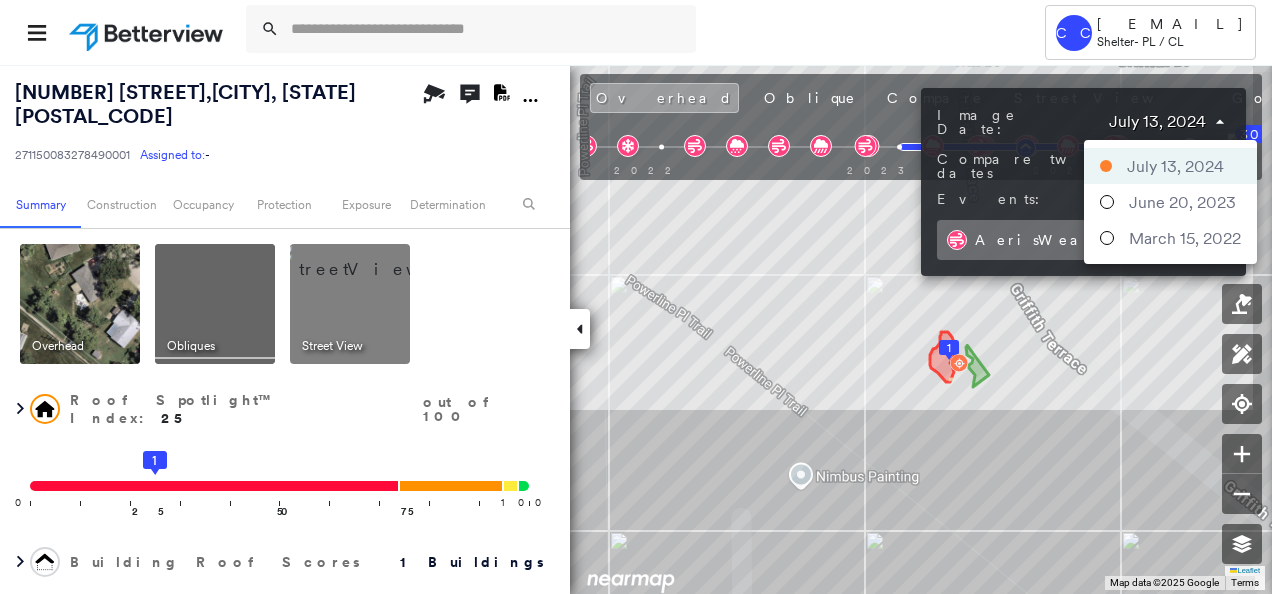 click on "Tower CC CWOsborne@ShelterInsurance.com Shelter  -   PL / CL 2157 GRIFFITH TER ,  MANHATTAN, KS 66502 271150083278490001 Assigned to:  - Assigned to:  - 271150083278490001 Assigned to:  - Open Comments Download PDF Report Summary Construction Occupancy Protection Exposure Determination Overhead Obliques Street View Roof Spotlight™ Index :  25 out of 100 0 100 25 1 50 75 Building Roof Scores 1 Buildings Policy Information :  271150083278490001 Flags :  2 (0 cleared, 2 uncleared) Construction Roof Spotlights :  Worn Shingles, Overhang, Vent Property Features Roof Age :  1 - 2 years old. 1 Building 1 :  1 - 2 years COMPARE Before :  Jun 20, 2023 1,956 ft² After :  Jul 13, 2024 1,956 ft² Circled Text Icon 25 Roof Size & Shape :  1 building  - Hip | Asphalt Shingle BuildZoom - Building Permit Data and Analysis Occupancy Place Detail Protection Exposure FEMA Risk Index Hail Claim Predictor: Most Risky 1   out of  5 Wind Claim Predictor: Most Risky 1   out of  5 Additional Perils Determination Flags :  Clear 30" at bounding box center [636, 297] 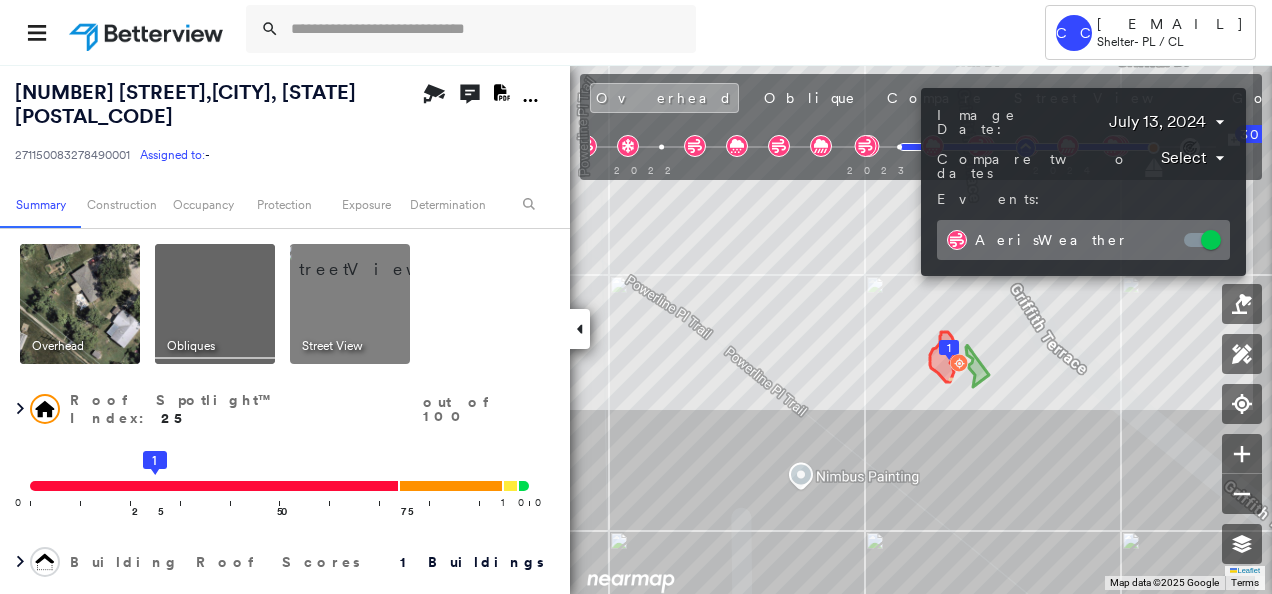 click on "Tower CC CWOsborne@ShelterInsurance.com Shelter  -   PL / CL 2157 GRIFFITH TER ,  MANHATTAN, KS 66502 271150083278490001 Assigned to:  - Assigned to:  - 271150083278490001 Assigned to:  - Open Comments Download PDF Report Summary Construction Occupancy Protection Exposure Determination Overhead Obliques Street View Roof Spotlight™ Index :  25 out of 100 0 100 25 1 50 75 Building Roof Scores 1 Buildings Policy Information :  271150083278490001 Flags :  2 (0 cleared, 2 uncleared) Construction Roof Spotlights :  Worn Shingles, Overhang, Vent Property Features Roof Age :  1 - 2 years old. 1 Building 1 :  1 - 2 years COMPARE Before :  Jun 20, 2023 1,956 ft² After :  Jul 13, 2024 1,956 ft² Circled Text Icon 25 Roof Size & Shape :  1 building  - Hip | Asphalt Shingle BuildZoom - Building Permit Data and Analysis Occupancy Place Detail Protection Exposure FEMA Risk Index Hail Claim Predictor: Most Risky 1   out of  5 Wind Claim Predictor: Most Risky 1   out of  5 Additional Perils Determination Flags :  Clear 30" at bounding box center (636, 297) 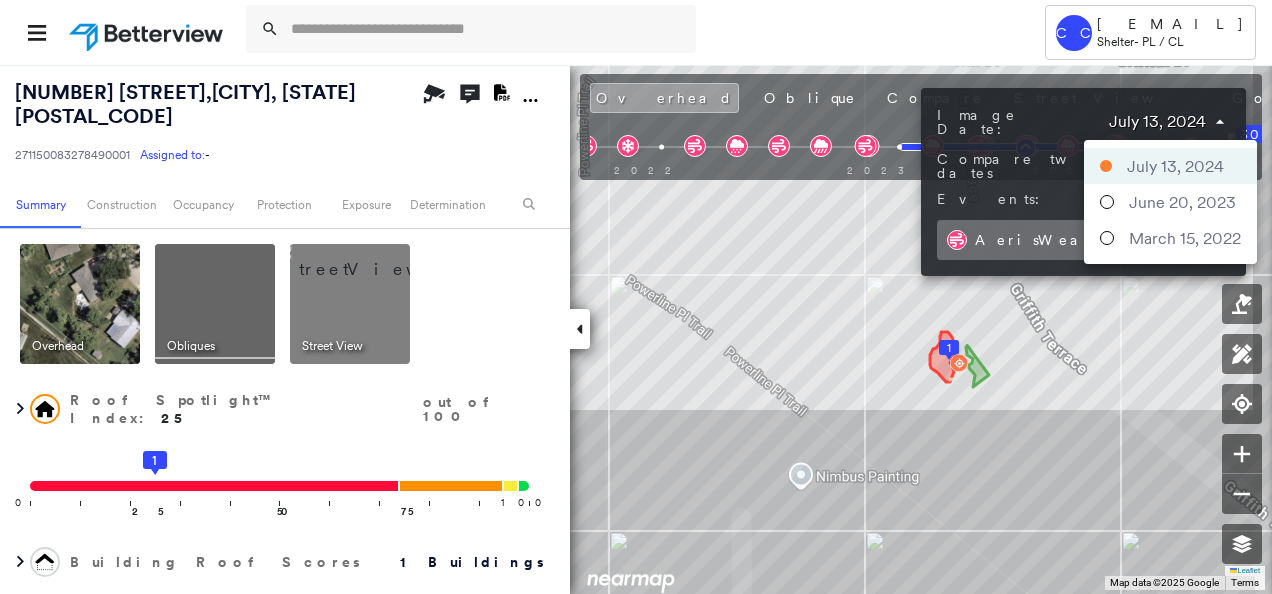 click at bounding box center [636, 297] 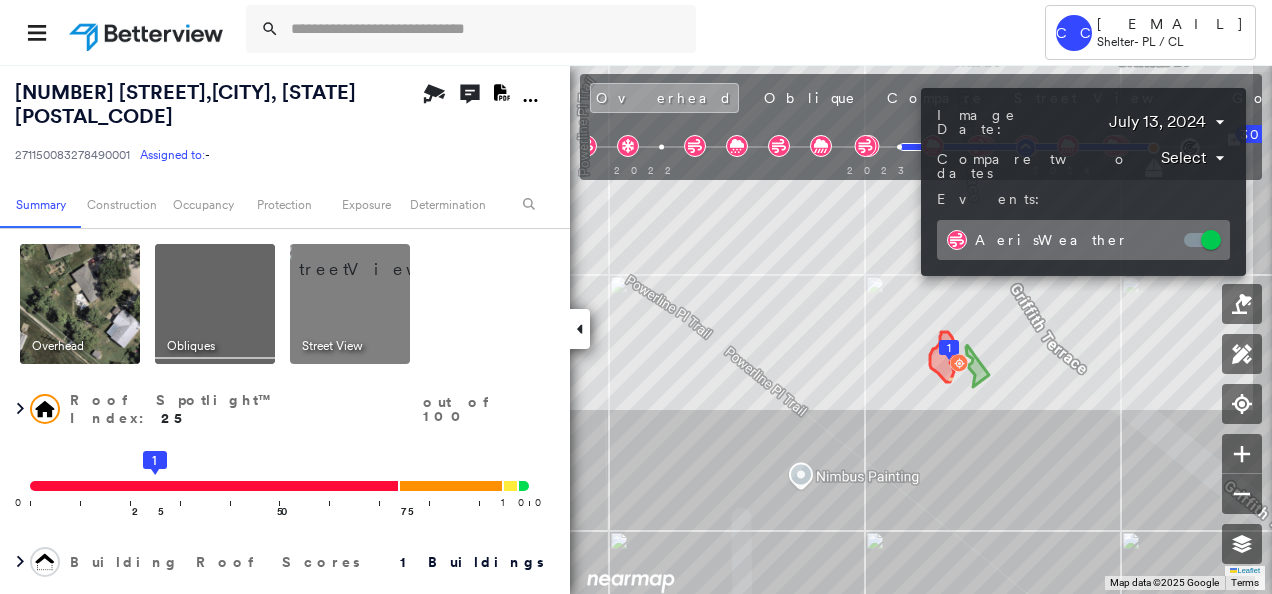 click at bounding box center (636, 297) 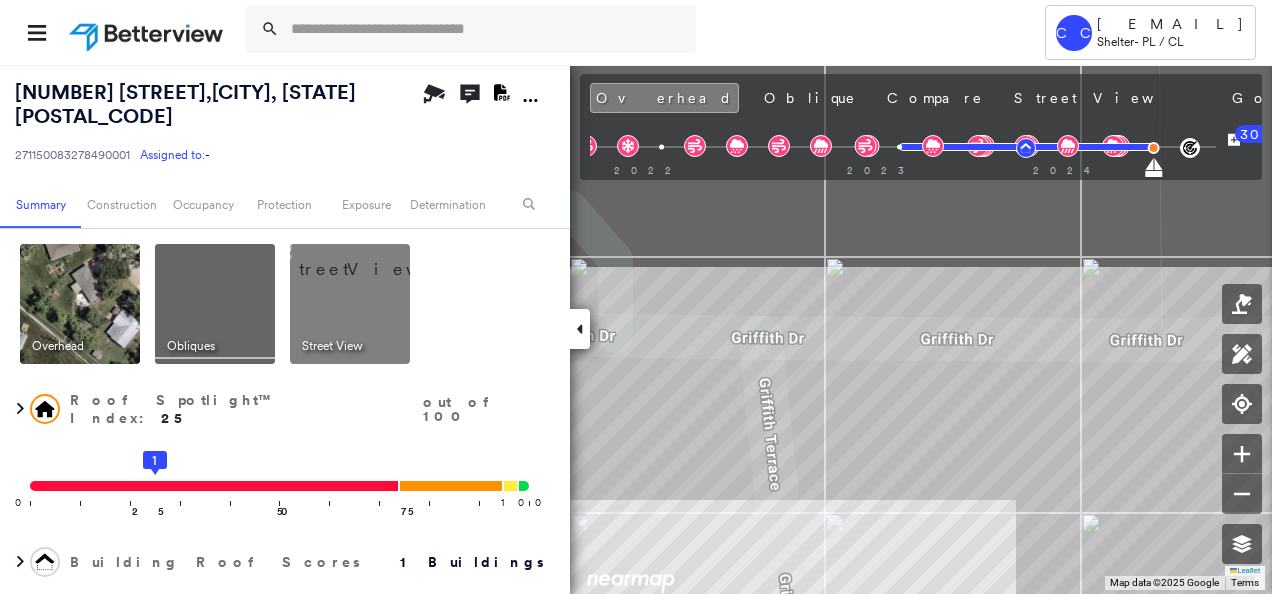 click on "Tower CC CWOsborne@ShelterInsurance.com Shelter  -   PL / CL 2157 GRIFFITH TER ,  MANHATTAN, KS 66502 271150083278490001 Assigned to:  - Assigned to:  - 271150083278490001 Assigned to:  - Open Comments Download PDF Report Summary Construction Occupancy Protection Exposure Determination Overhead Obliques Street View Roof Spotlight™ Index :  25 out of 100 0 100 25 1 50 75 Building Roof Scores 1 Buildings Policy Information :  271150083278490001 Flags :  2 (0 cleared, 2 uncleared) Construction Roof Spotlights :  Worn Shingles, Overhang, Vent Property Features Roof Age :  1 - 2 years old. 1 Building 1 :  1 - 2 years COMPARE Before :  Jun 20, 2023 1,956 ft² After :  Jul 13, 2024 1,956 ft² Circled Text Icon 25 Roof Size & Shape :  1 building  - Hip | Asphalt Shingle BuildZoom - Building Permit Data and Analysis Occupancy Place Detail Protection Exposure FEMA Risk Index Hail Claim Predictor: Most Risky 1   out of  5 Wind Claim Predictor: Most Risky 1   out of  5 Additional Perils Determination Flags :  Clear 30" at bounding box center [636, 297] 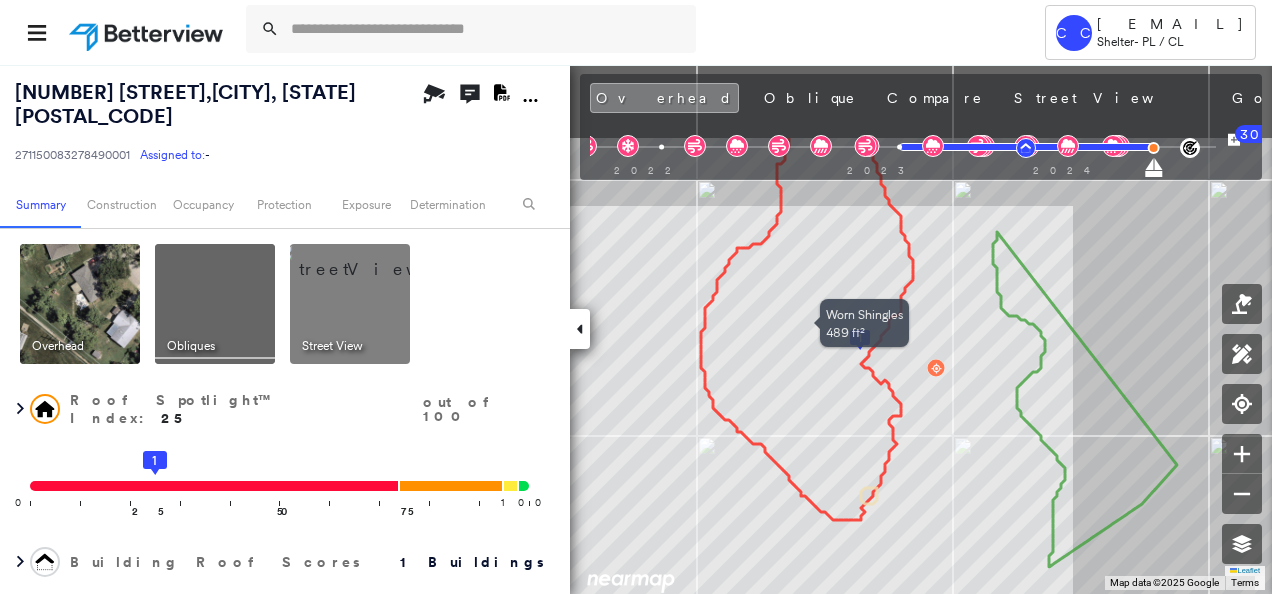 drag, startPoint x: 770, startPoint y: 332, endPoint x: 816, endPoint y: 427, distance: 105.550934 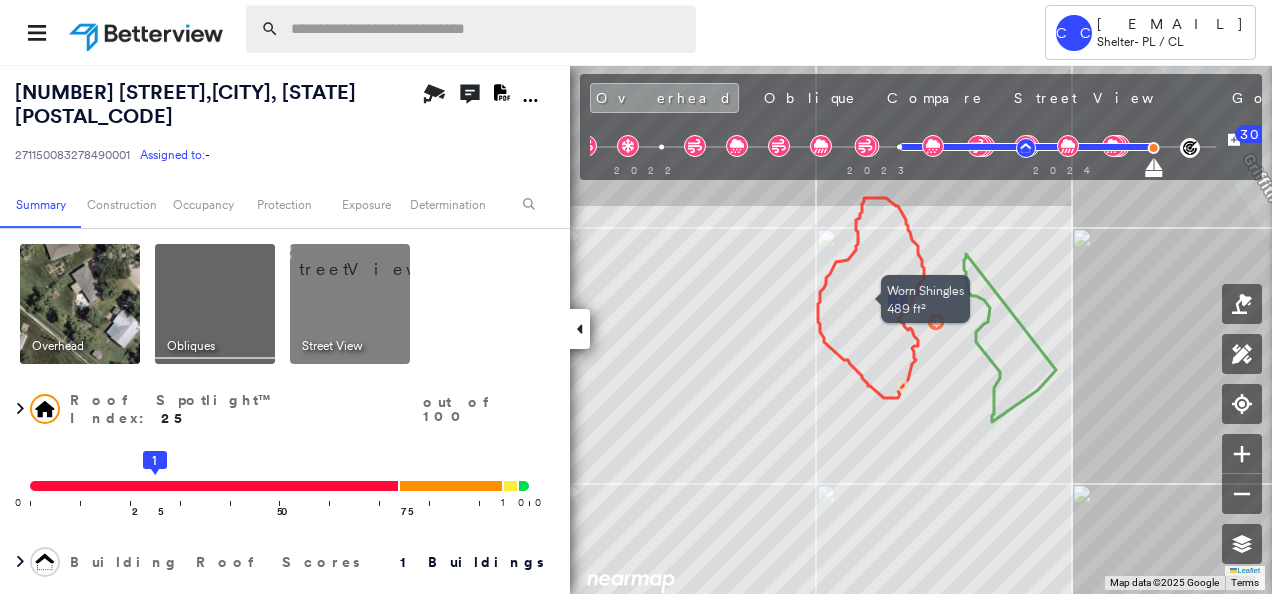 click at bounding box center (487, 29) 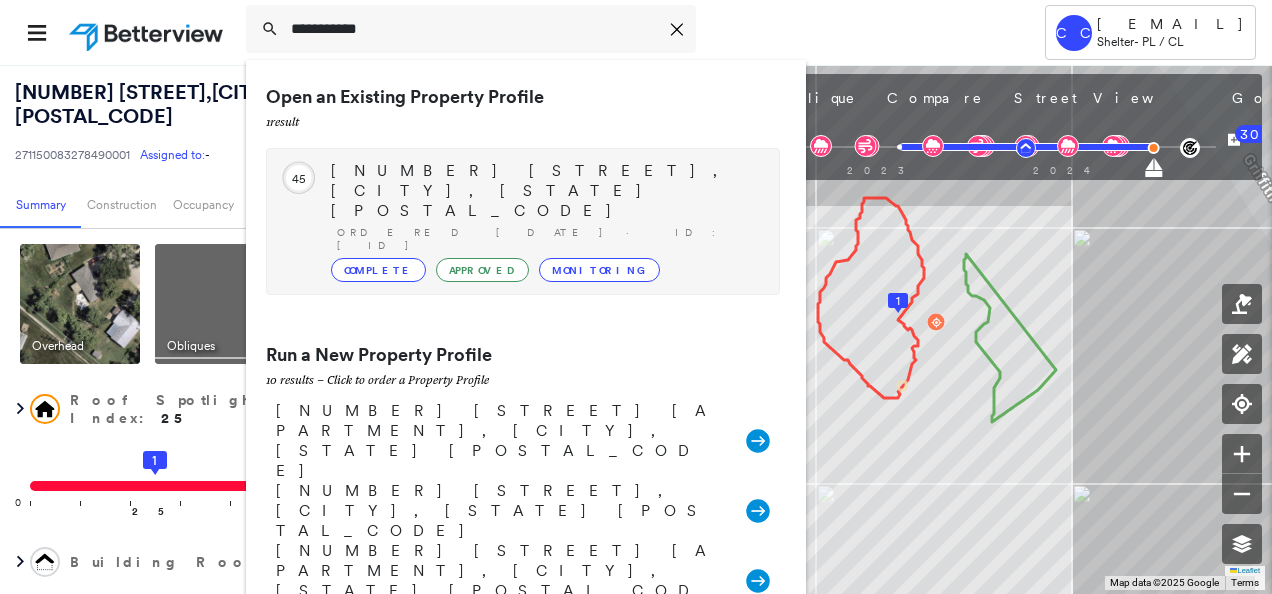 type on "**********" 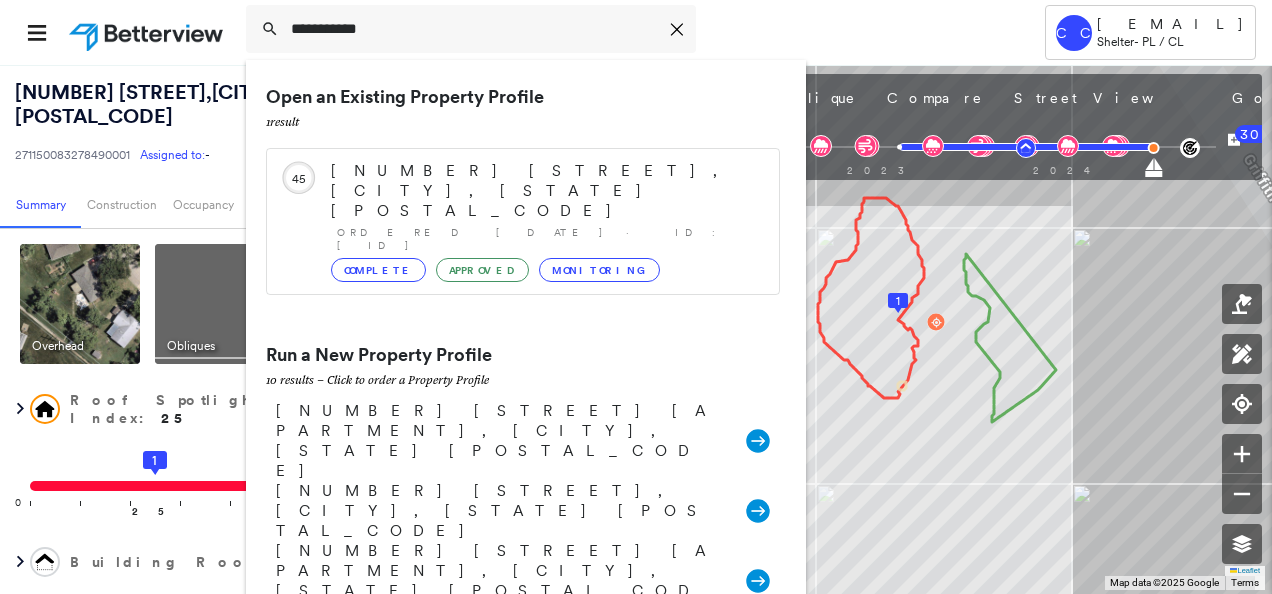 click on "3505 CHURCHILL WAY, MANHATTAN, KS 66503" at bounding box center (545, 191) 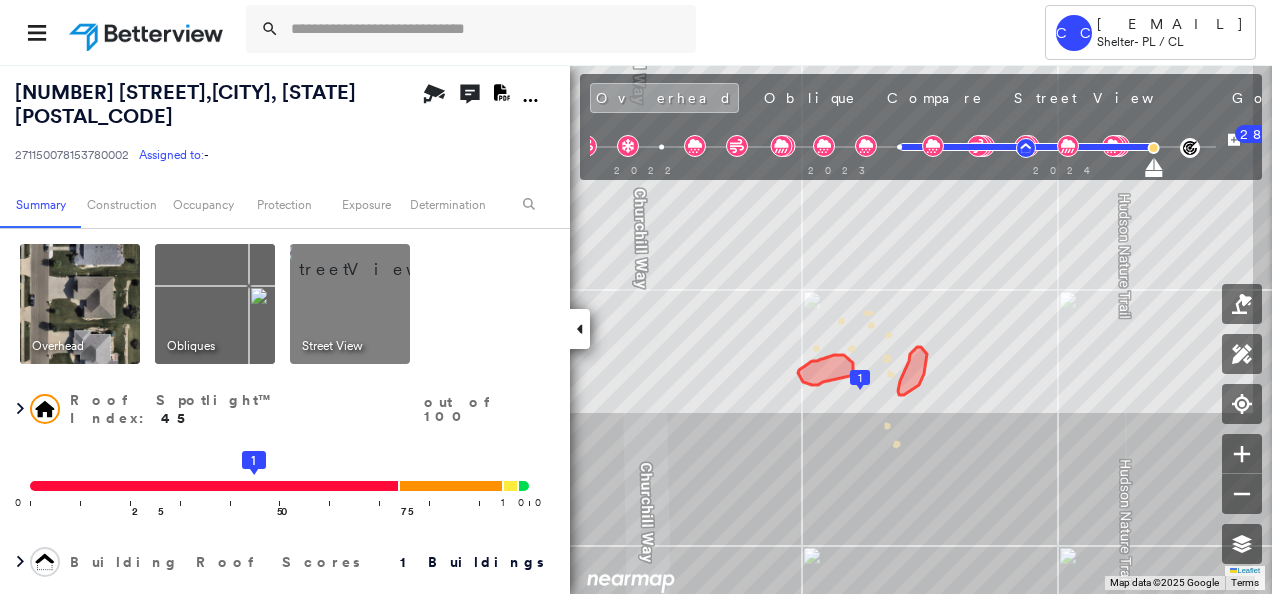 click 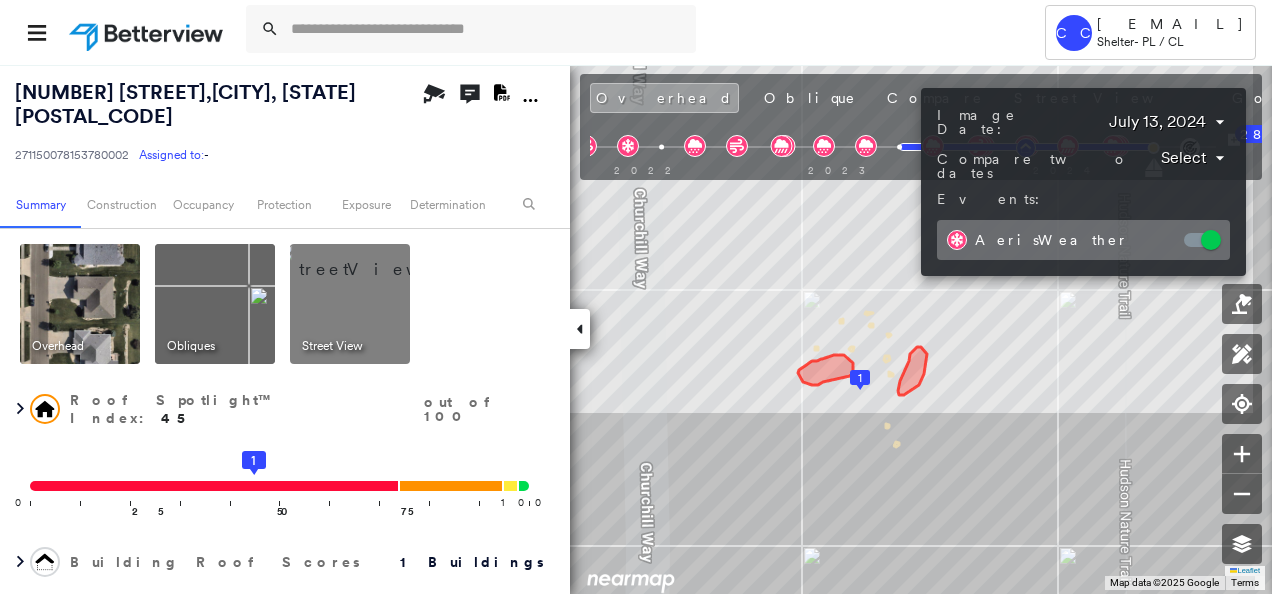 click on "Tower CC CWOsborne@ShelterInsurance.com Shelter  -   PL / CL 3505 CHURCHILL WAY ,  MANHATTAN, KS 66503 271150078153780002 Assigned to:  - Assigned to:  - 271150078153780002 Assigned to:  - Open Comments Download PDF Report Summary Construction Occupancy Protection Exposure Determination Overhead Obliques Street View Roof Spotlight™ Index :  45 out of 100 0 100 25 50 1 75 Building Roof Scores 1 Buildings Policy Information :  271150078153780002 Flags :  1 (0 cleared, 1 uncleared) Construction Roof Spotlights :  Worn Shingles, Vent Property Features Roof Age :  1 - 2 years old. 1 Building 1 :  1 - 2 years COMPARE Before :  Jun 20, 2023 3,752 ft² After :  Jul 13, 2024 3,752 ft² Circled Text Icon 45 Roof Size & Shape :  1 building  - Gable | Asphalt Shingle BuildZoom - Building Permit Data and Analysis Occupancy Place Detail Protection Exposure FEMA Risk Index Hail Claim Predictor: Most Risky 1   out of  5 Wind Claim Predictor: Most Risky 1   out of  5 Wildfire Regional Hazard: 3   out of  5 Determination :" at bounding box center (636, 297) 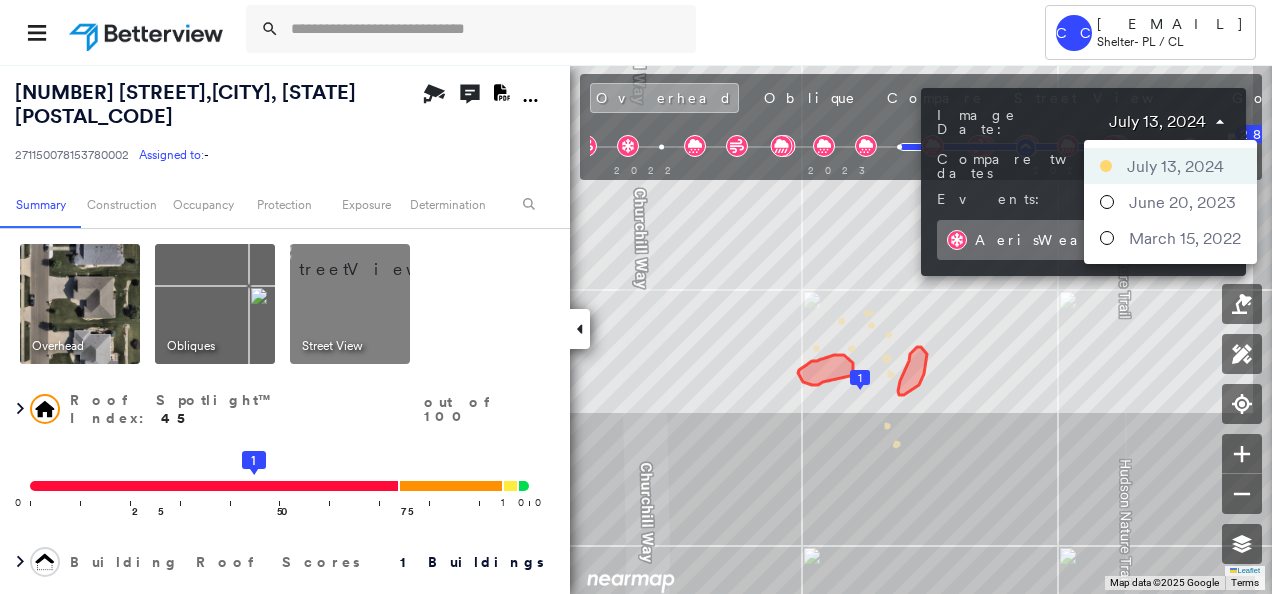 click at bounding box center [636, 297] 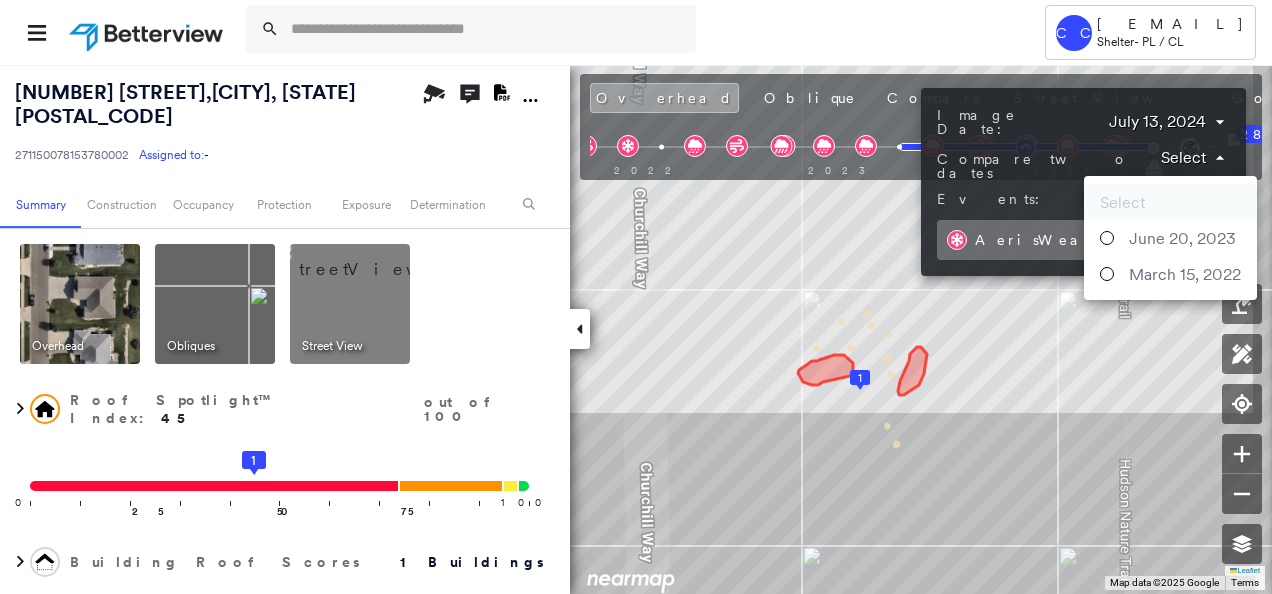 click on "Tower CC CWOsborne@ShelterInsurance.com Shelter  -   PL / CL 3505 CHURCHILL WAY ,  MANHATTAN, KS 66503 271150078153780002 Assigned to:  - Assigned to:  - 271150078153780002 Assigned to:  - Open Comments Download PDF Report Summary Construction Occupancy Protection Exposure Determination Overhead Obliques Street View Roof Spotlight™ Index :  45 out of 100 0 100 25 50 1 75 Building Roof Scores 1 Buildings Policy Information :  271150078153780002 Flags :  1 (0 cleared, 1 uncleared) Construction Roof Spotlights :  Worn Shingles, Vent Property Features Roof Age :  1 - 2 years old. 1 Building 1 :  1 - 2 years COMPARE Before :  Jun 20, 2023 3,752 ft² After :  Jul 13, 2024 3,752 ft² Circled Text Icon 45 Roof Size & Shape :  1 building  - Gable | Asphalt Shingle BuildZoom - Building Permit Data and Analysis Occupancy Place Detail Protection Exposure FEMA Risk Index Hail Claim Predictor: Most Risky 1   out of  5 Wind Claim Predictor: Most Risky 1   out of  5 Wildfire Regional Hazard: 3   out of  5 Determination :" at bounding box center (636, 297) 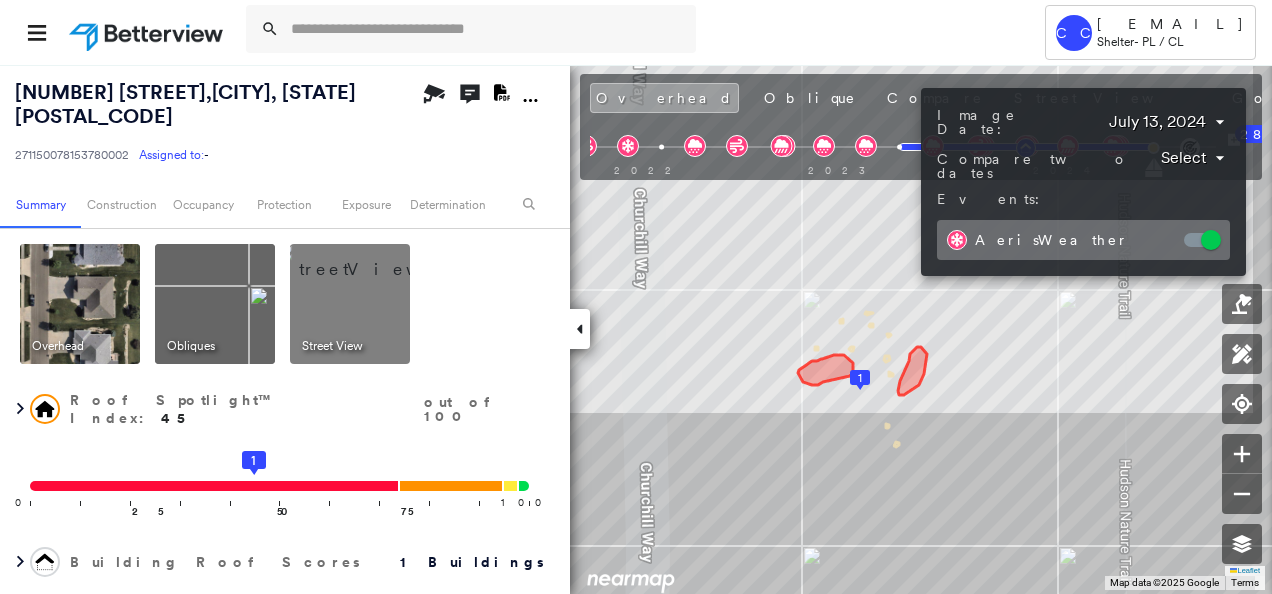 click at bounding box center [636, 297] 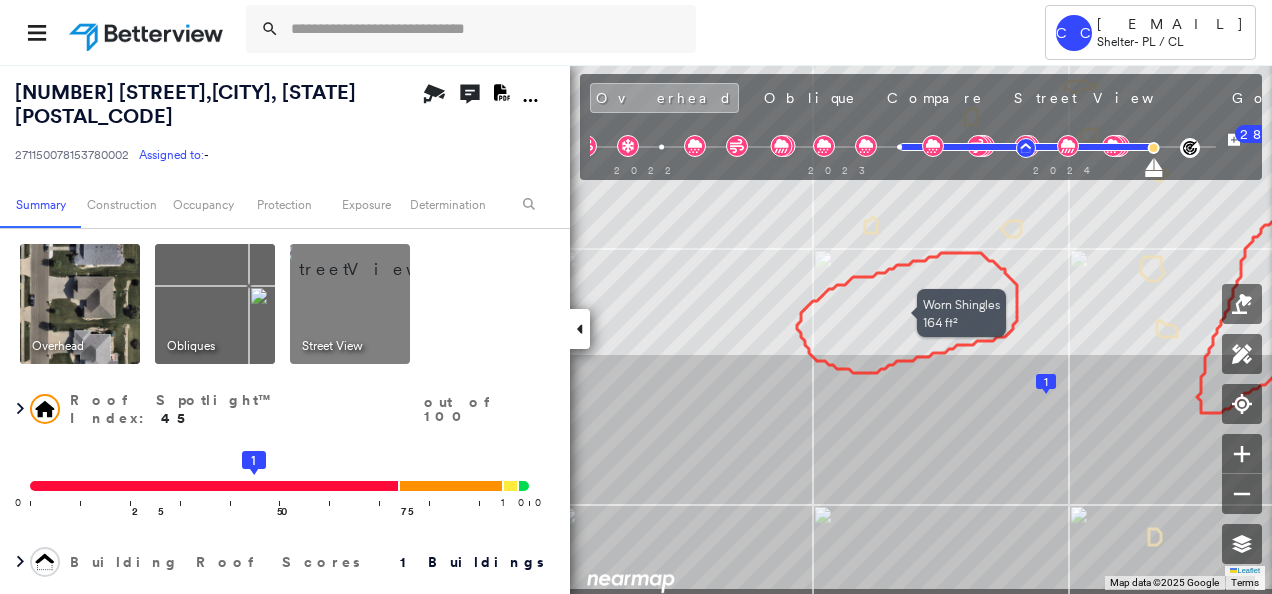 drag, startPoint x: 833, startPoint y: 388, endPoint x: 955, endPoint y: 330, distance: 135.08516 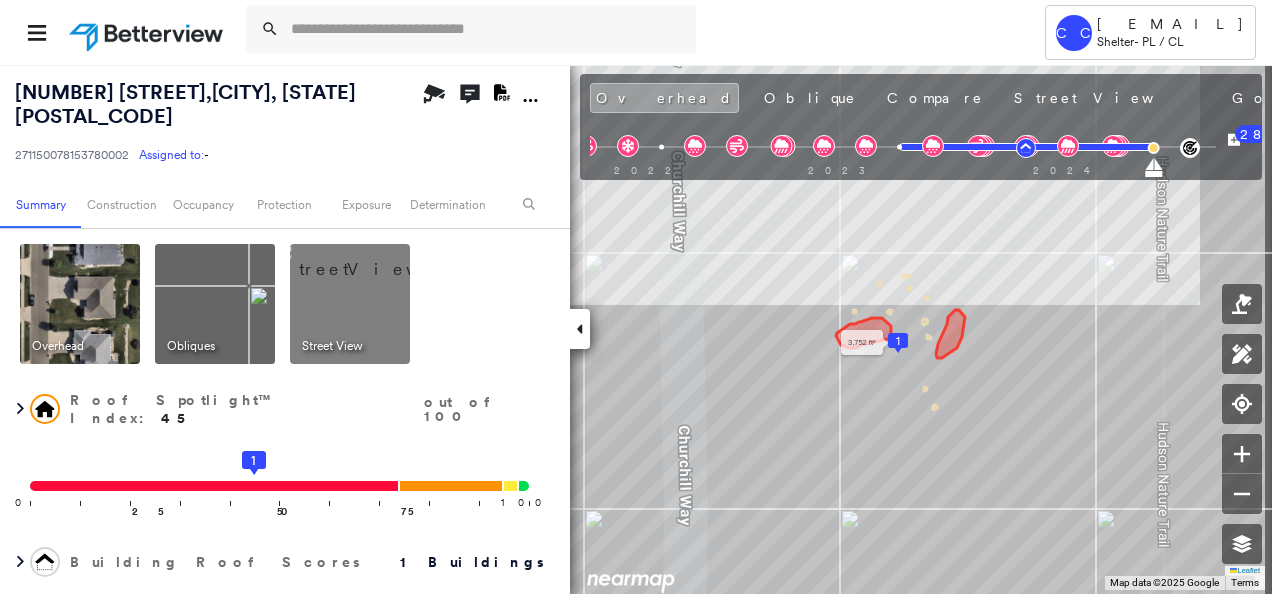 drag, startPoint x: 1027, startPoint y: 386, endPoint x: 896, endPoint y: 337, distance: 139.86423 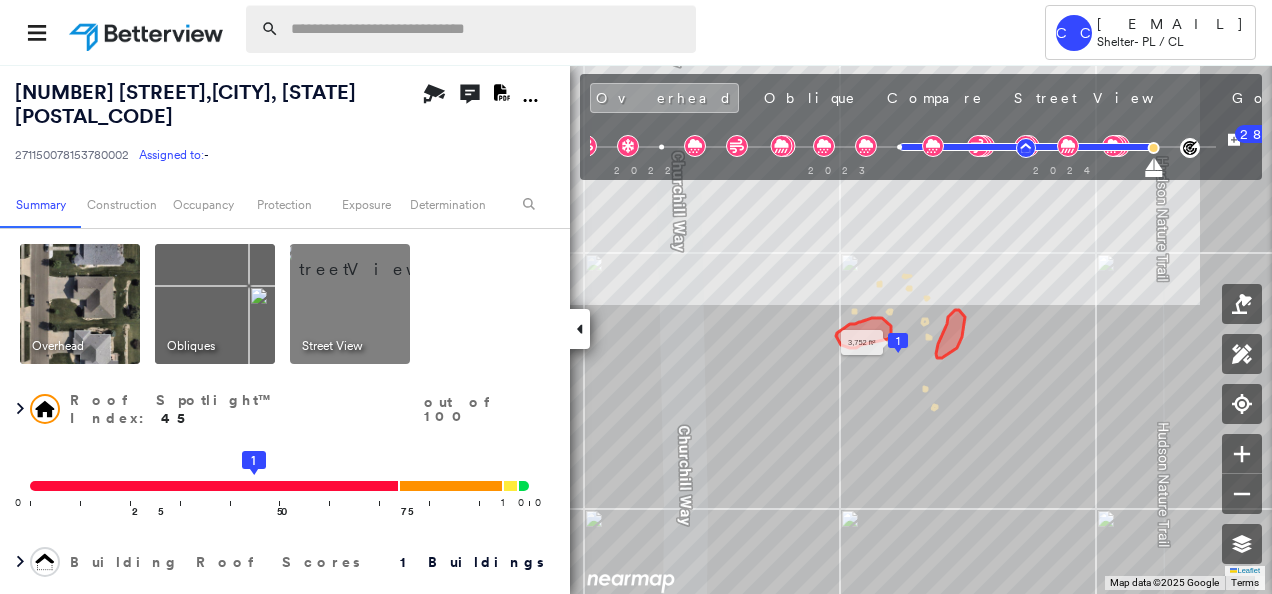 click at bounding box center [487, 29] 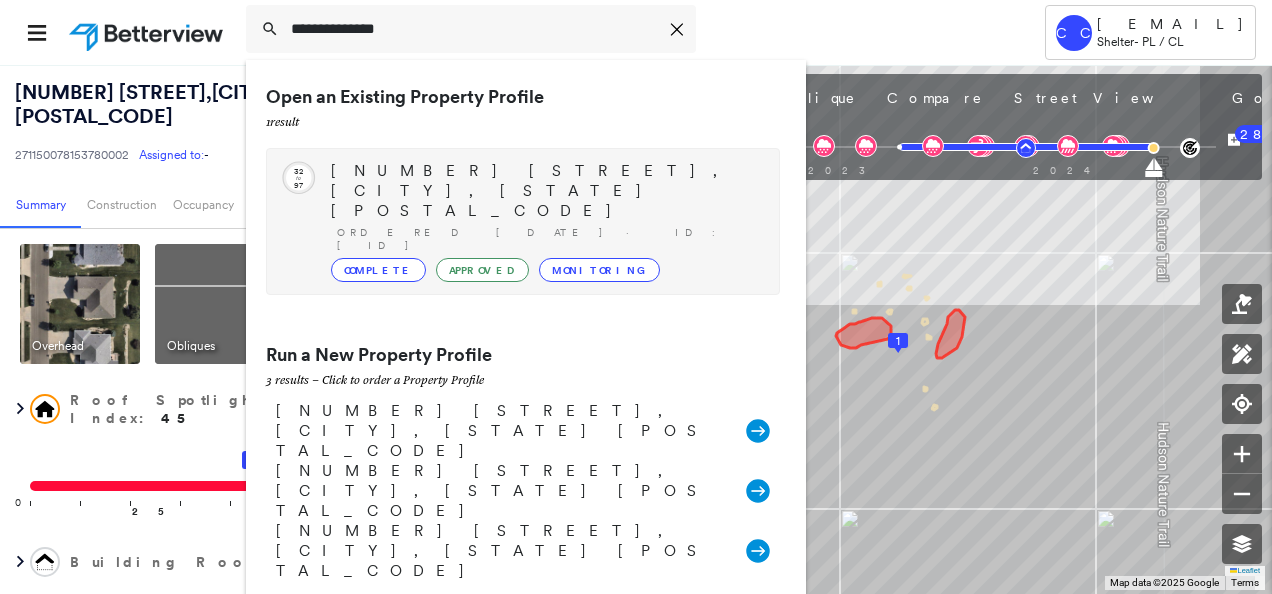 type on "**********" 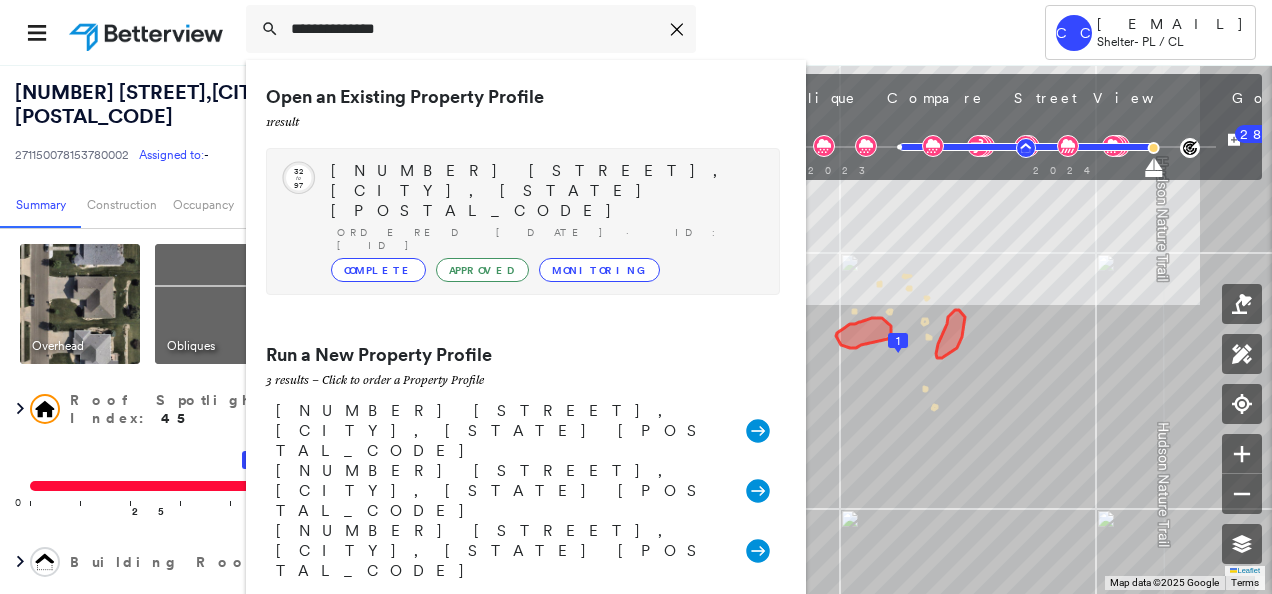 click on "5995 S 33RD ST, MANHATTAN, KS 66502" at bounding box center [545, 191] 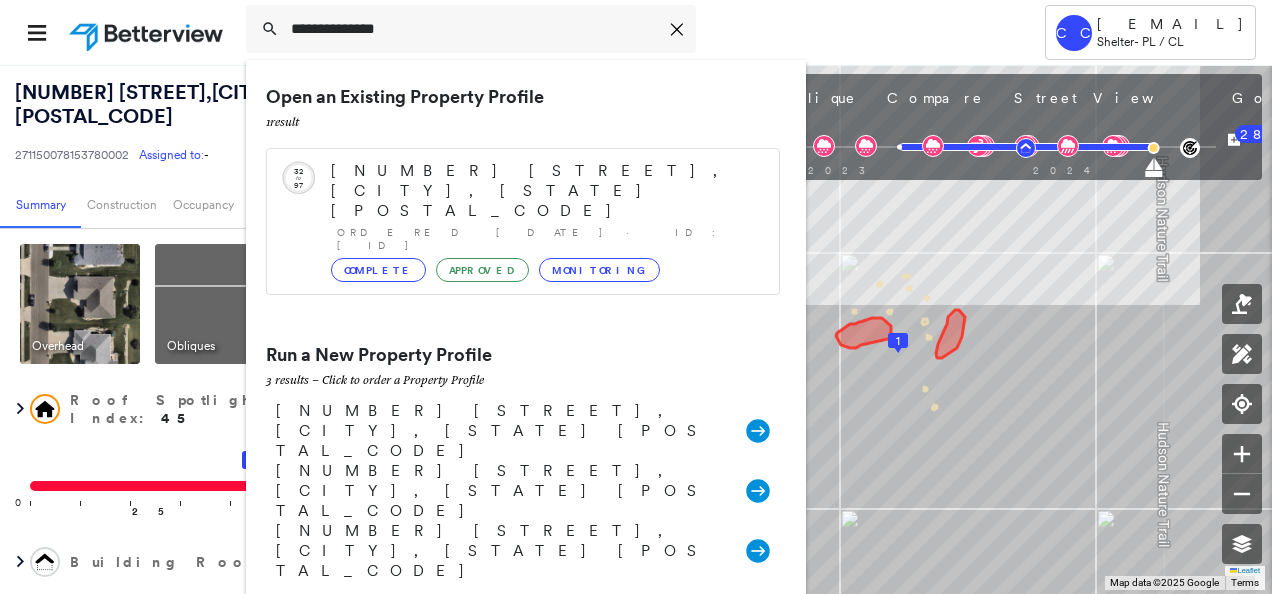 type 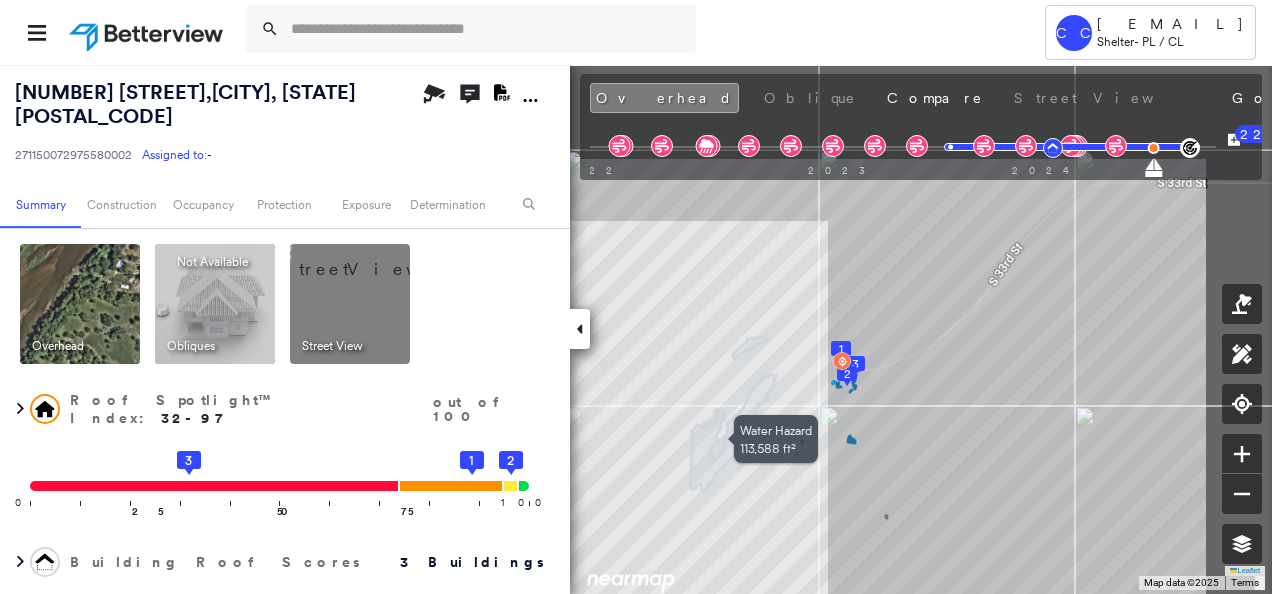 drag, startPoint x: 938, startPoint y: 286, endPoint x: 745, endPoint y: 434, distance: 243.2139 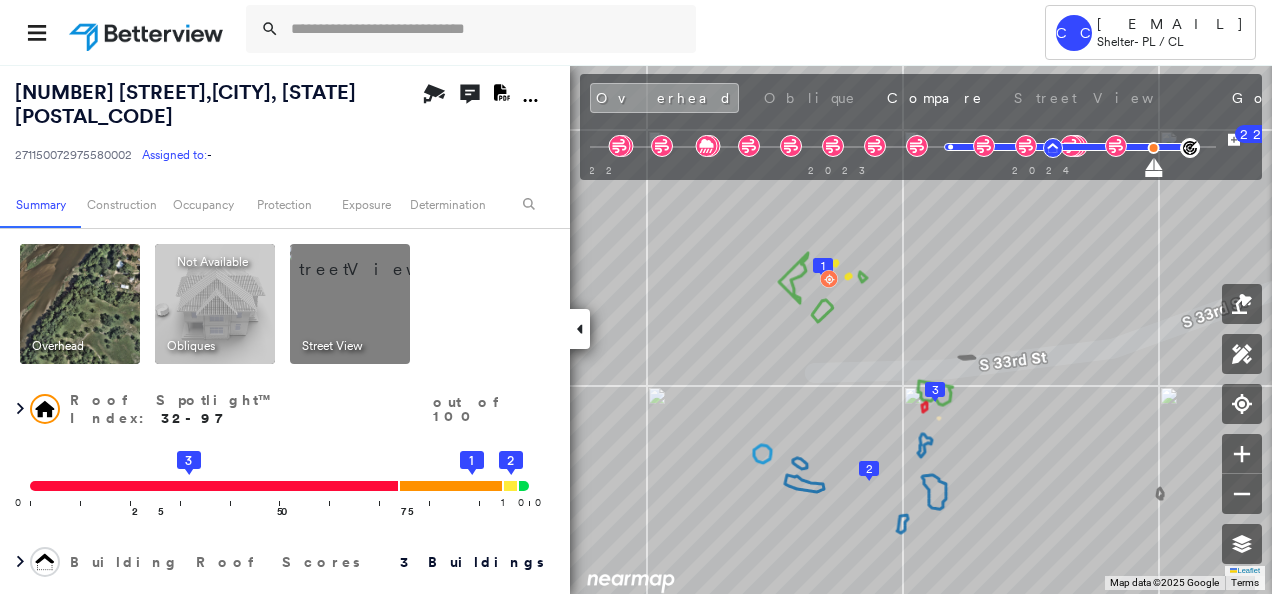 scroll, scrollTop: 0, scrollLeft: 0, axis: both 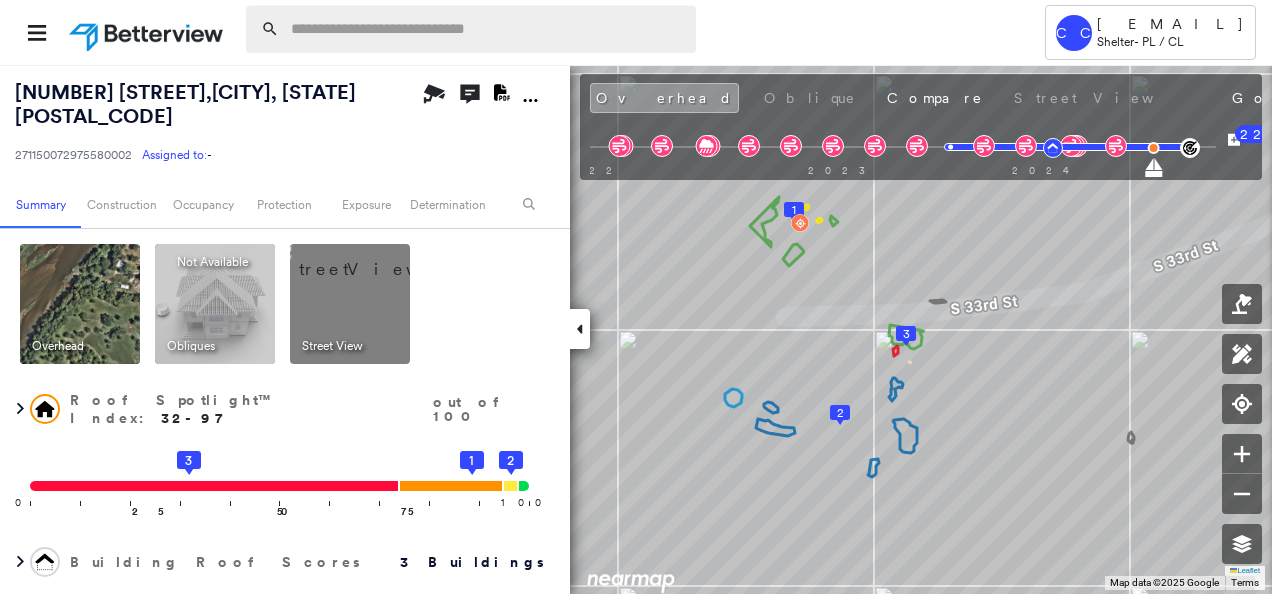click at bounding box center [487, 29] 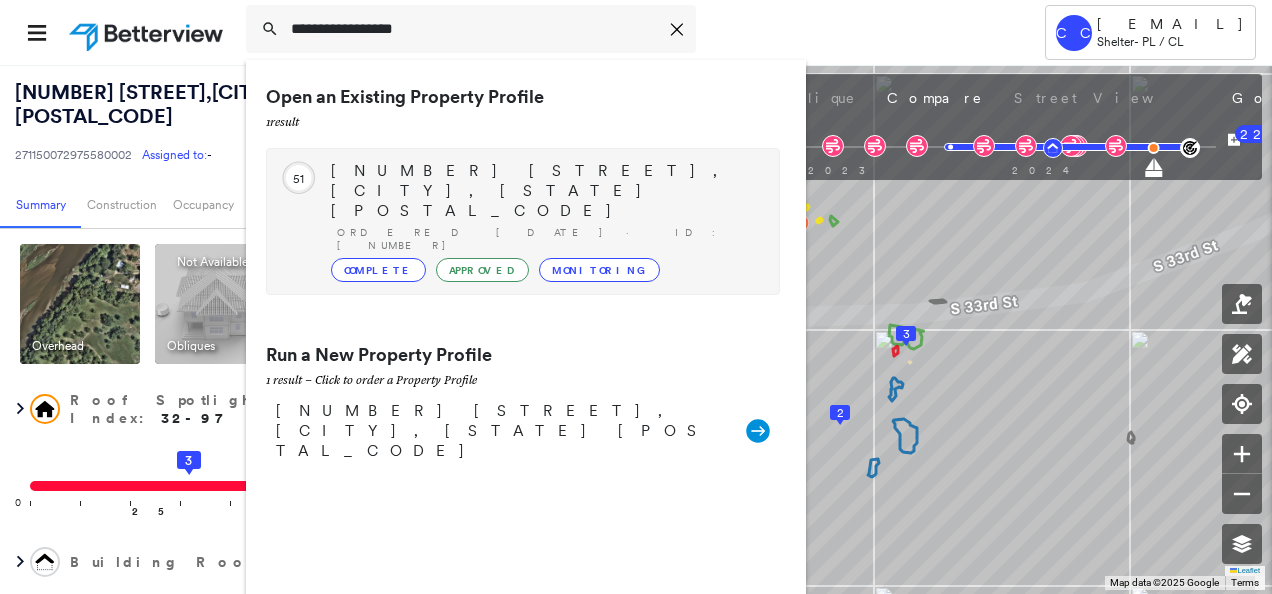 type on "**********" 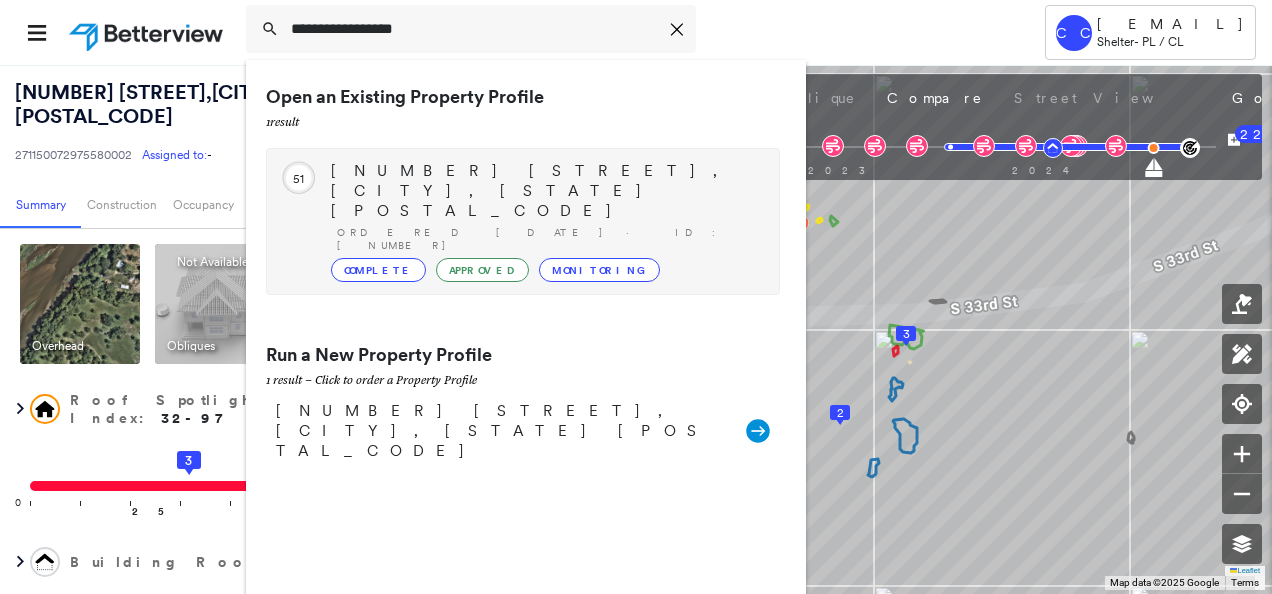 click on "2000 BLUEHILLS RD, MANHATTAN, KS 66502" at bounding box center [545, 191] 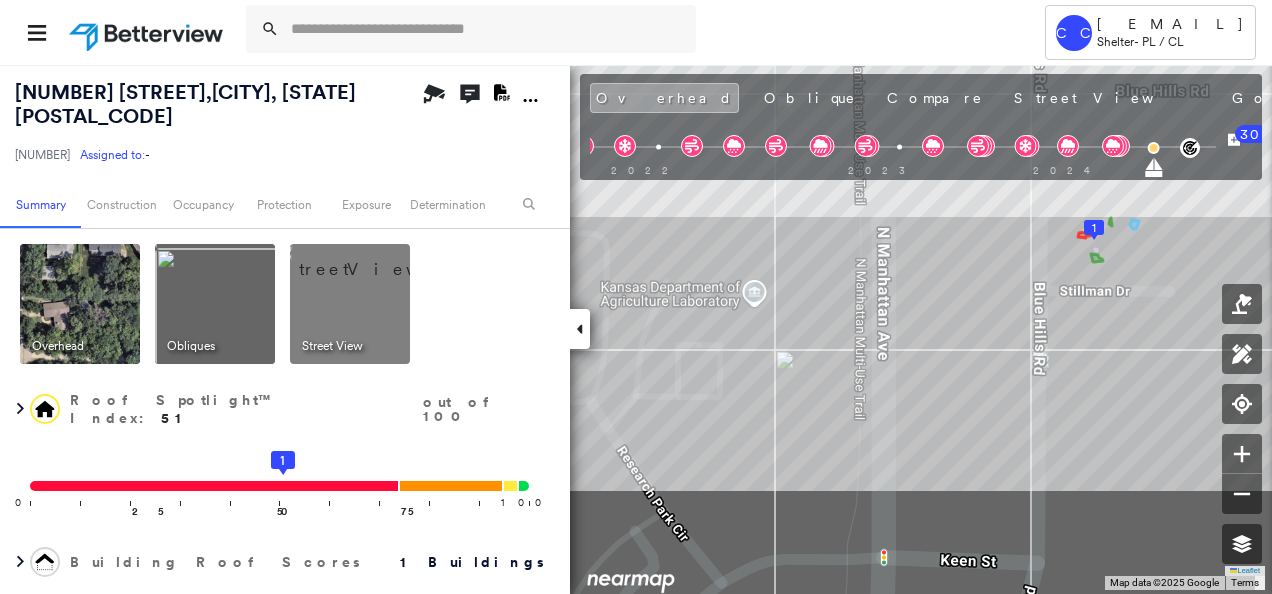 click on "2000 BLUEHILLS RD ,  MANHATTAN, KS 66502 271150084514740003 Assigned to:  - Assigned to:  - 271150084514740003 Assigned to:  - Open Comments Download PDF Report Summary Construction Occupancy Protection Exposure Determination Overhead Obliques Street View Roof Spotlight™ Index :  51 out of 100 0 100 25 50 75 1 Building Roof Scores 1 Buildings Policy Information :  271150084514740003 Flags :  1 (0 cleared, 1 uncleared) Construction Roof Spotlights :  Worn Shingles, Overhang, Chimney, Vent Property Features :  Pool Roof Age :  3+ years old. 1 Building 1 :  3+ years Roof Size & Shape :  1 building  - Gable | Asphalt Shingle BuildZoom - Building Permit Data and Analysis Occupancy Place Detail Protection Exposure FEMA Risk Index Hail Claim Predictor: Most Risky 1   out of  5 Wind Claim Predictor: Most Risky 1   out of  5 Wildfire Determination Flags :  1 (0 cleared, 1 uncleared) Uncleared Flags (1) Cleared Flags  (0) MED Medium Priority Flagged 09/17/24 Clear Action Taken New Entry History Quote/New Business 30" at bounding box center (636, 329) 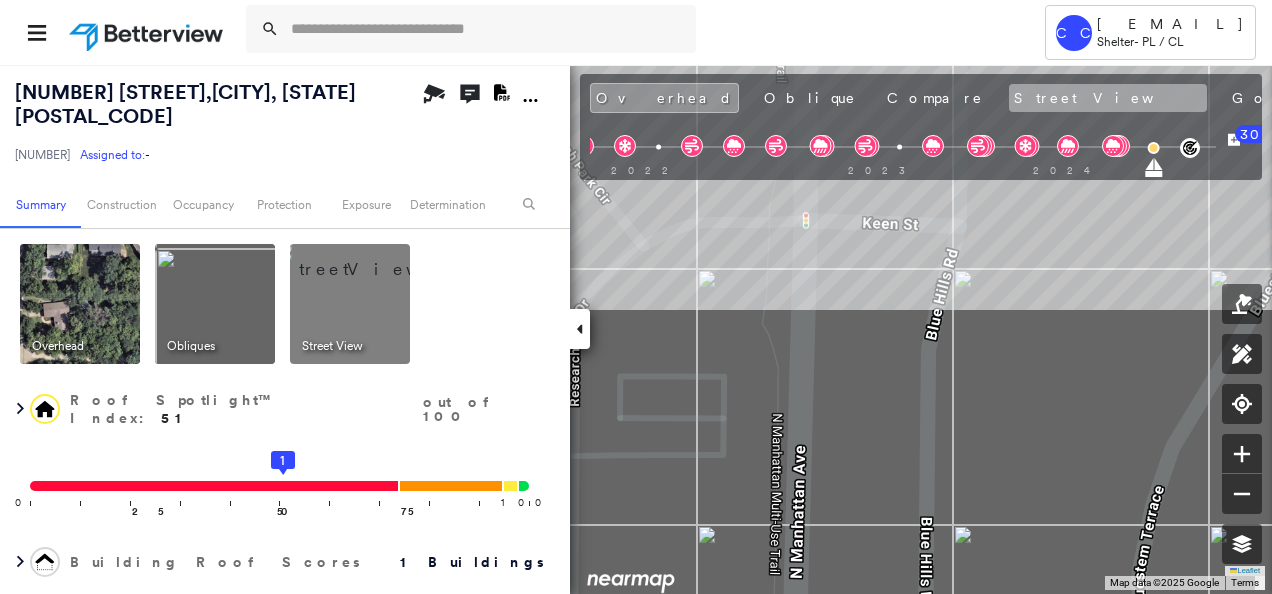 click on "2000 BLUEHILLS RD ,  MANHATTAN, KS 66502 271150084514740003 Assigned to:  - Assigned to:  - 271150084514740003 Assigned to:  - Open Comments Download PDF Report Summary Construction Occupancy Protection Exposure Determination Overhead Obliques Street View Roof Spotlight™ Index :  51 out of 100 0 100 25 50 75 1 Building Roof Scores 1 Buildings Policy Information :  271150084514740003 Flags :  1 (0 cleared, 1 uncleared) Construction Roof Spotlights :  Worn Shingles, Overhang, Chimney, Vent Property Features :  Pool Roof Age :  3+ years old. 1 Building 1 :  3+ years Roof Size & Shape :  1 building  - Gable | Asphalt Shingle BuildZoom - Building Permit Data and Analysis Occupancy Place Detail Protection Exposure FEMA Risk Index Hail Claim Predictor: Most Risky 1   out of  5 Wind Claim Predictor: Most Risky 1   out of  5 Wildfire Determination Flags :  1 (0 cleared, 1 uncleared) Uncleared Flags (1) Cleared Flags  (0) MED Medium Priority Flagged 09/17/24 Clear Action Taken New Entry History Quote/New Business 30" at bounding box center (636, 329) 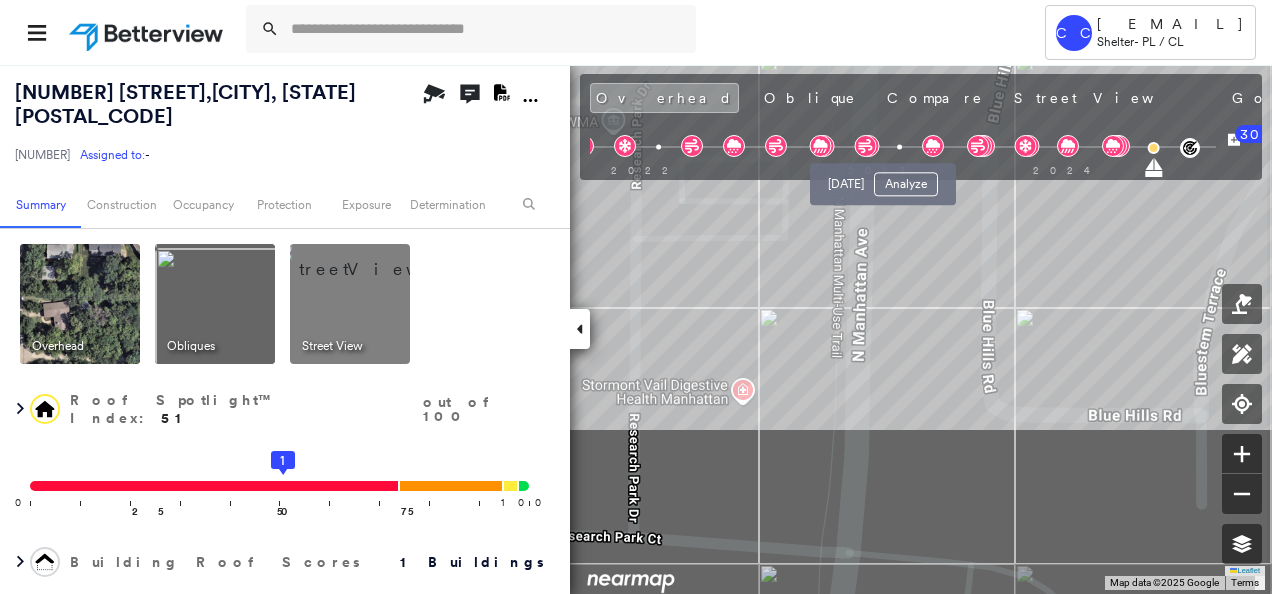 click on "Tower CC CWOsborne@ShelterInsurance.com Shelter  -   PL / CL 2000 BLUEHILLS RD ,  MANHATTAN, KS 66502 271150084514740003 Assigned to:  - Assigned to:  - 271150084514740003 Assigned to:  - Open Comments Download PDF Report Summary Construction Occupancy Protection Exposure Determination Overhead Obliques Street View Roof Spotlight™ Index :  51 out of 100 0 100 25 50 75 1 Building Roof Scores 1 Buildings Policy Information :  271150084514740003 Flags :  1 (0 cleared, 1 uncleared) Construction Roof Spotlights :  Worn Shingles, Overhang, Chimney, Vent Property Features :  Pool Roof Age :  3+ years old. 1 Building 1 :  3+ years Roof Size & Shape :  1 building  - Gable | Asphalt Shingle BuildZoom - Building Permit Data and Analysis Occupancy Place Detail Protection Exposure FEMA Risk Index Hail Claim Predictor: Most Risky 1   out of  5 Wind Claim Predictor: Most Risky 1   out of  5 Wildfire Determination Flags :  1 (0 cleared, 1 uncleared) Uncleared Flags (1) Cleared Flags  (0) MED Medium Priority Clear New Entry" at bounding box center (636, 297) 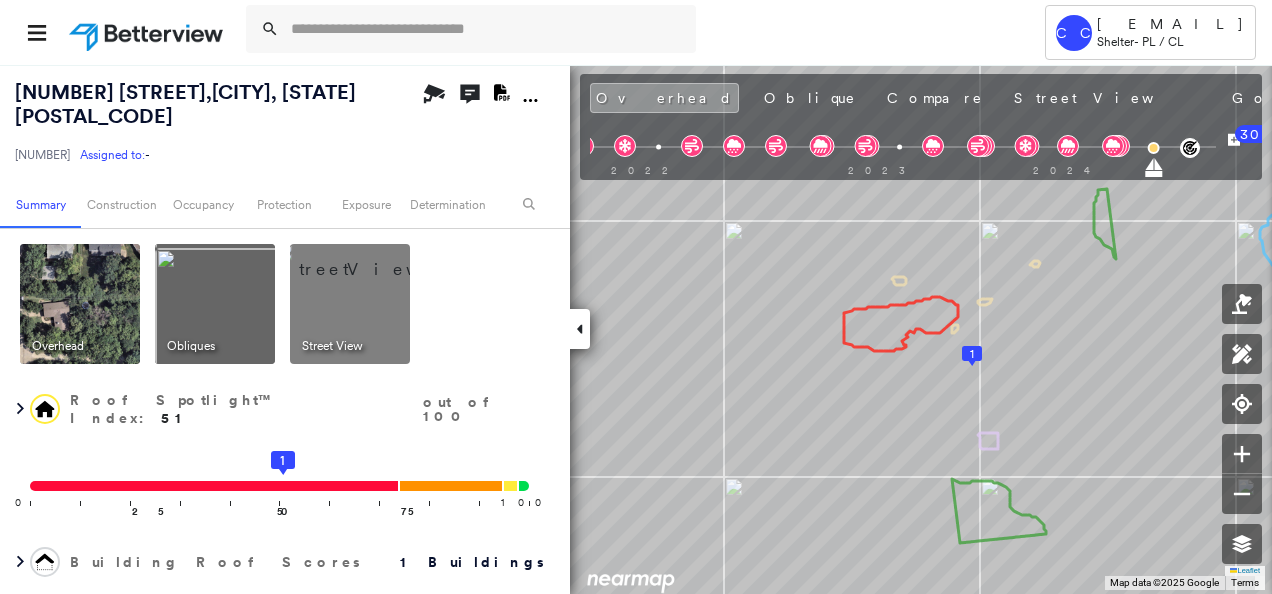 click on "July 13, 2024" at bounding box center (1532, 100) 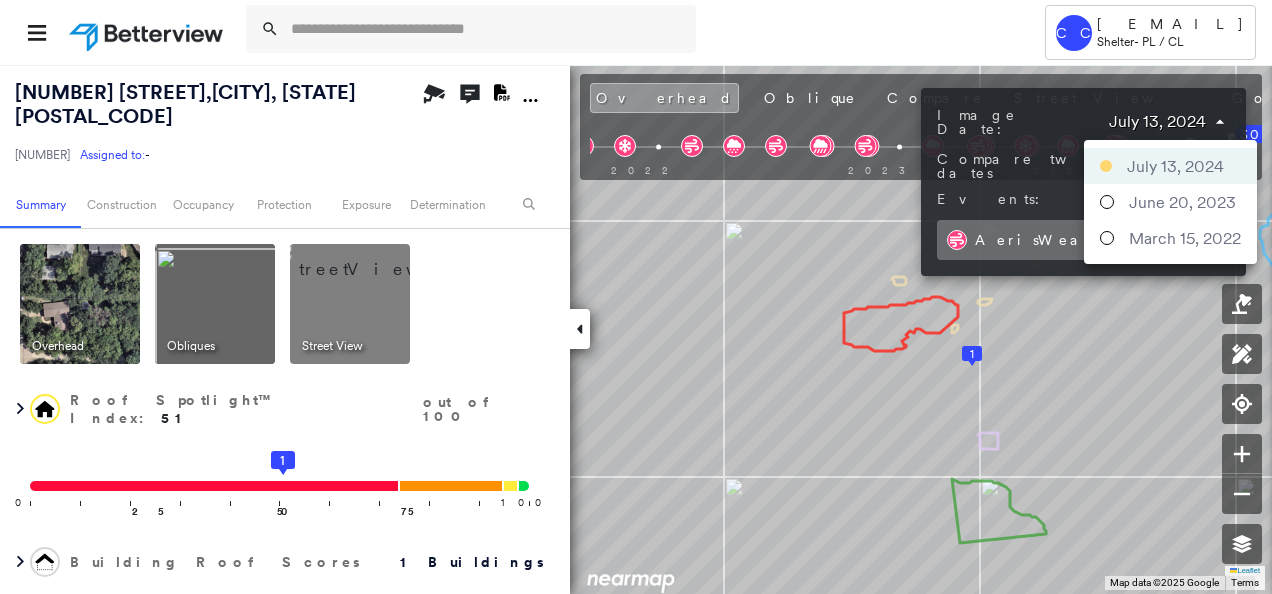 click on "Tower CC CWOsborne@ShelterInsurance.com Shelter  -   PL / CL 2000 BLUEHILLS RD ,  MANHATTAN, KS 66502 271150084514740003 Assigned to:  - Assigned to:  - 271150084514740003 Assigned to:  - Open Comments Download PDF Report Summary Construction Occupancy Protection Exposure Determination Overhead Obliques Street View Roof Spotlight™ Index :  51 out of 100 0 100 25 50 75 1 Building Roof Scores 1 Buildings Policy Information :  271150084514740003 Flags :  1 (0 cleared, 1 uncleared) Construction Roof Spotlights :  Worn Shingles, Overhang, Chimney, Vent Property Features :  Pool Roof Age :  3+ years old. 1 Building 1 :  3+ years Roof Size & Shape :  1 building  - Gable | Asphalt Shingle BuildZoom - Building Permit Data and Analysis Occupancy Place Detail Protection Exposure FEMA Risk Index Hail Claim Predictor: Most Risky 1   out of  5 Wind Claim Predictor: Most Risky 1   out of  5 Wildfire Determination Flags :  1 (0 cleared, 1 uncleared) Uncleared Flags (1) Cleared Flags  (0) MED Medium Priority Clear New Entry" at bounding box center (636, 297) 